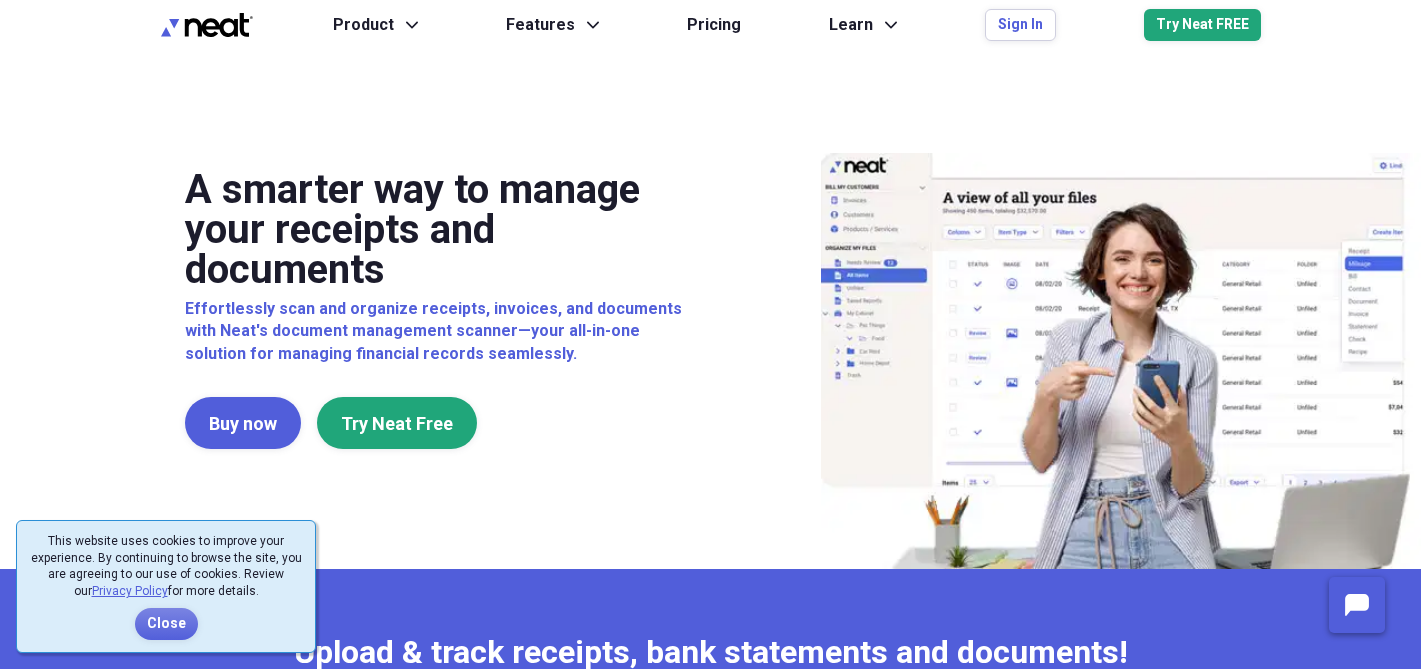 scroll, scrollTop: 0, scrollLeft: 0, axis: both 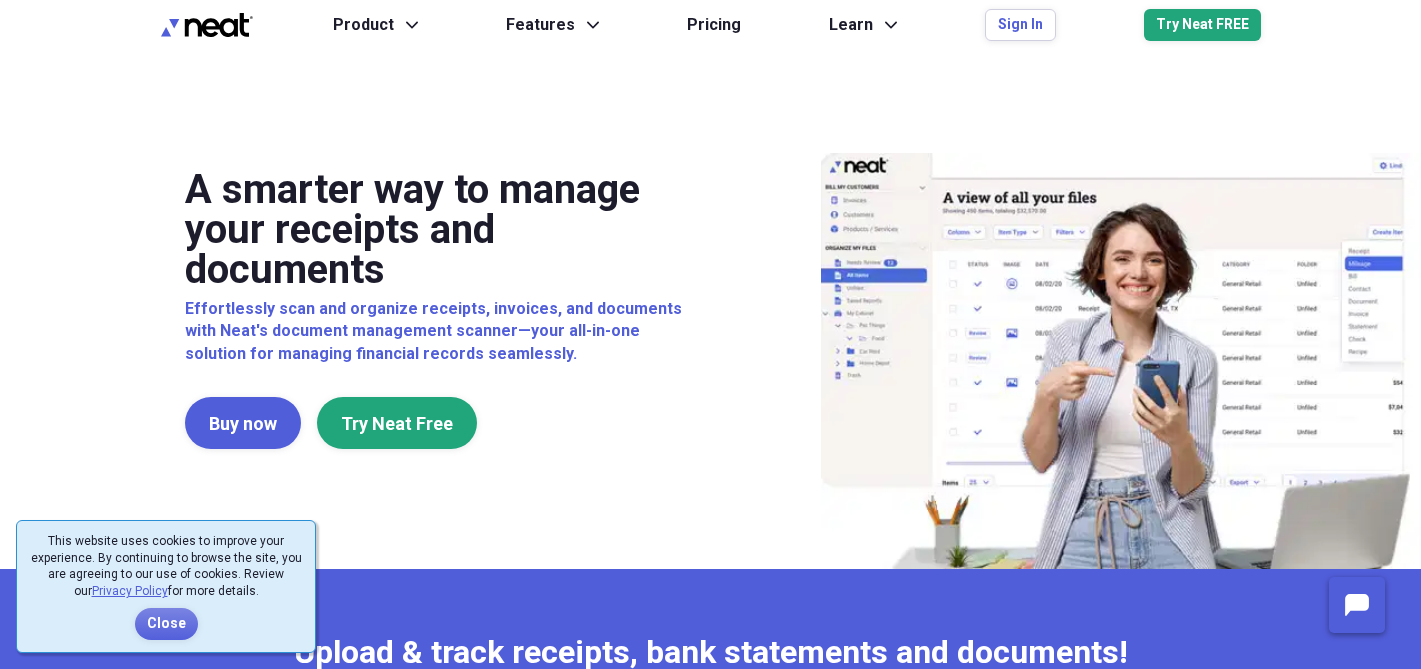 click on "A smarter way to manage your receipts and documents Effortlessly scan and organize receipts, invoices, and documents with Neat's document management scanner—your all-in-one solution for managing financial records seamlessly. Buy now Try Neat Free" at bounding box center [711, 309] 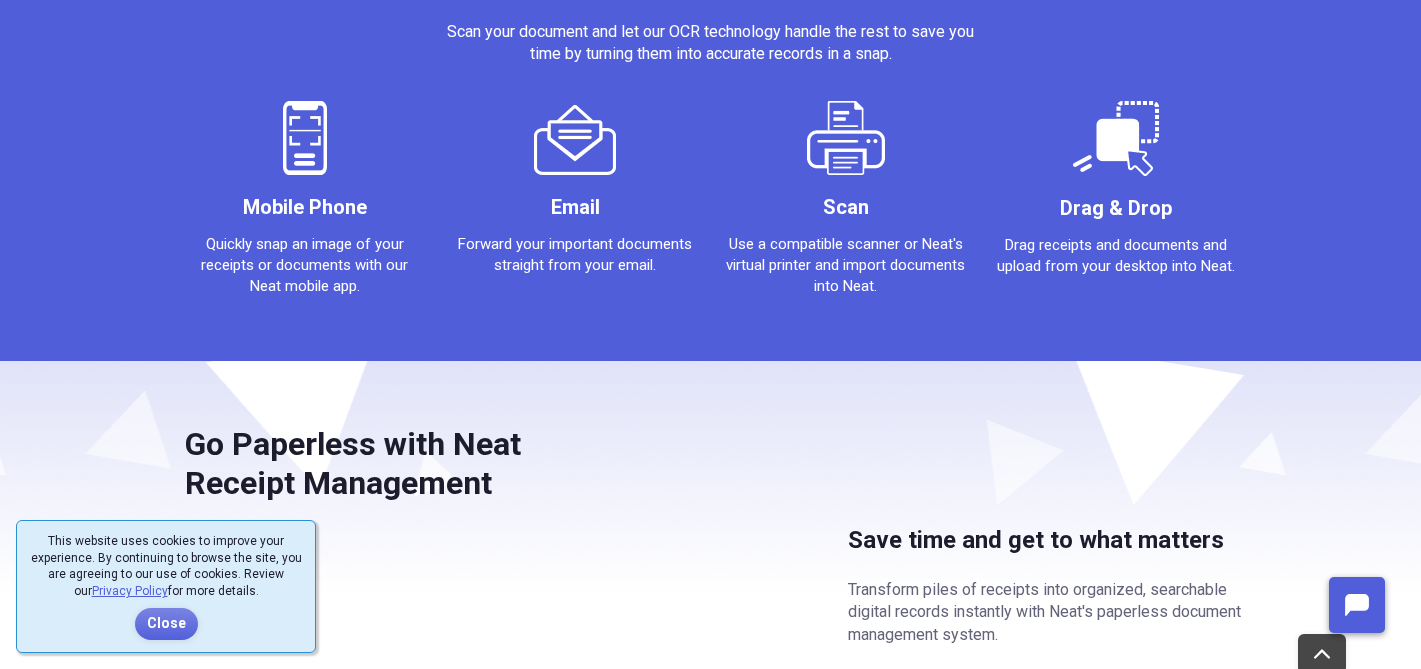 scroll, scrollTop: 0, scrollLeft: 0, axis: both 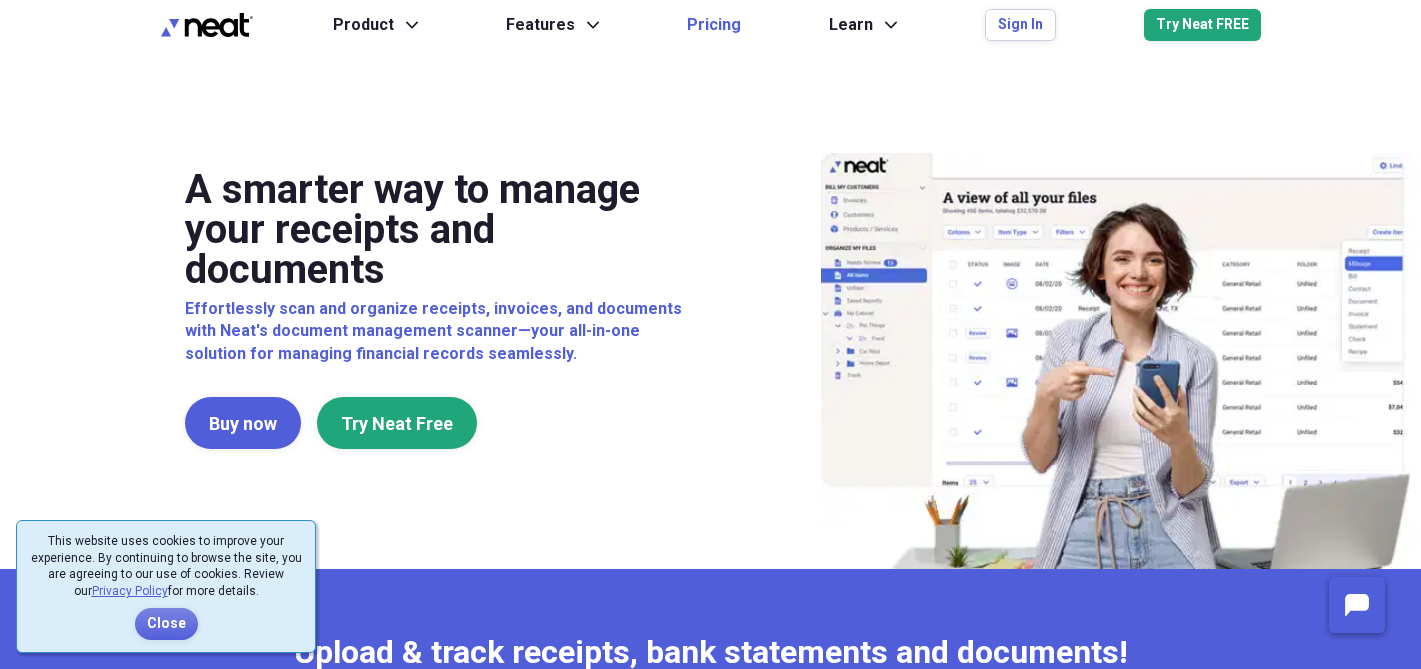 click on "Pricing" at bounding box center [714, 25] 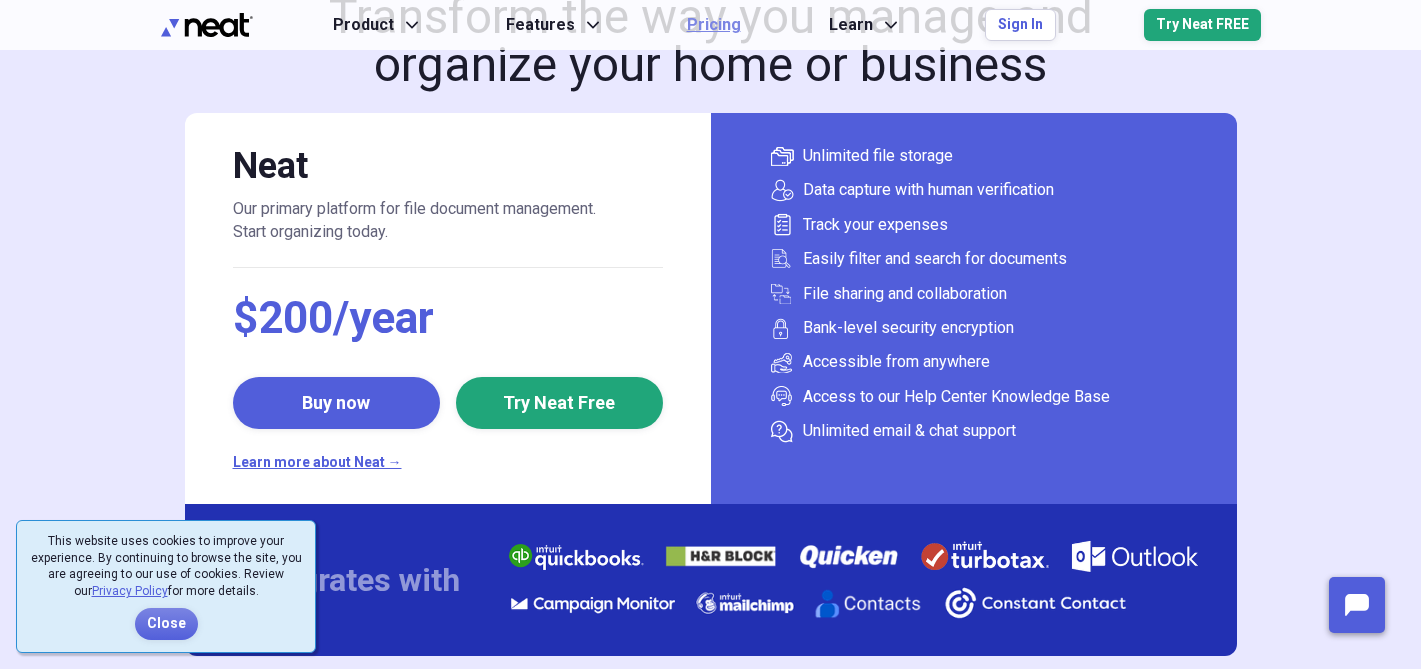 scroll, scrollTop: 0, scrollLeft: 0, axis: both 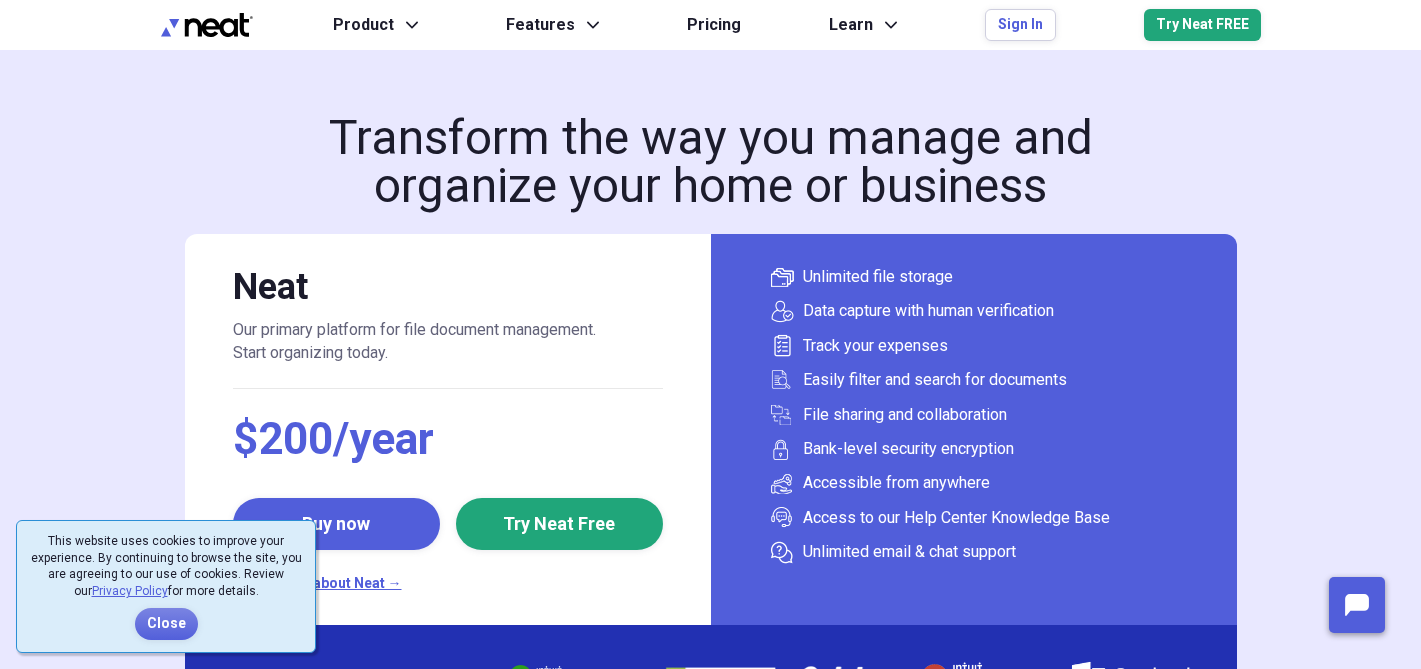 click on "Product Expand Features Expand Pricing Learn Expand Sign In Try Neat FREE" at bounding box center (797, 25) 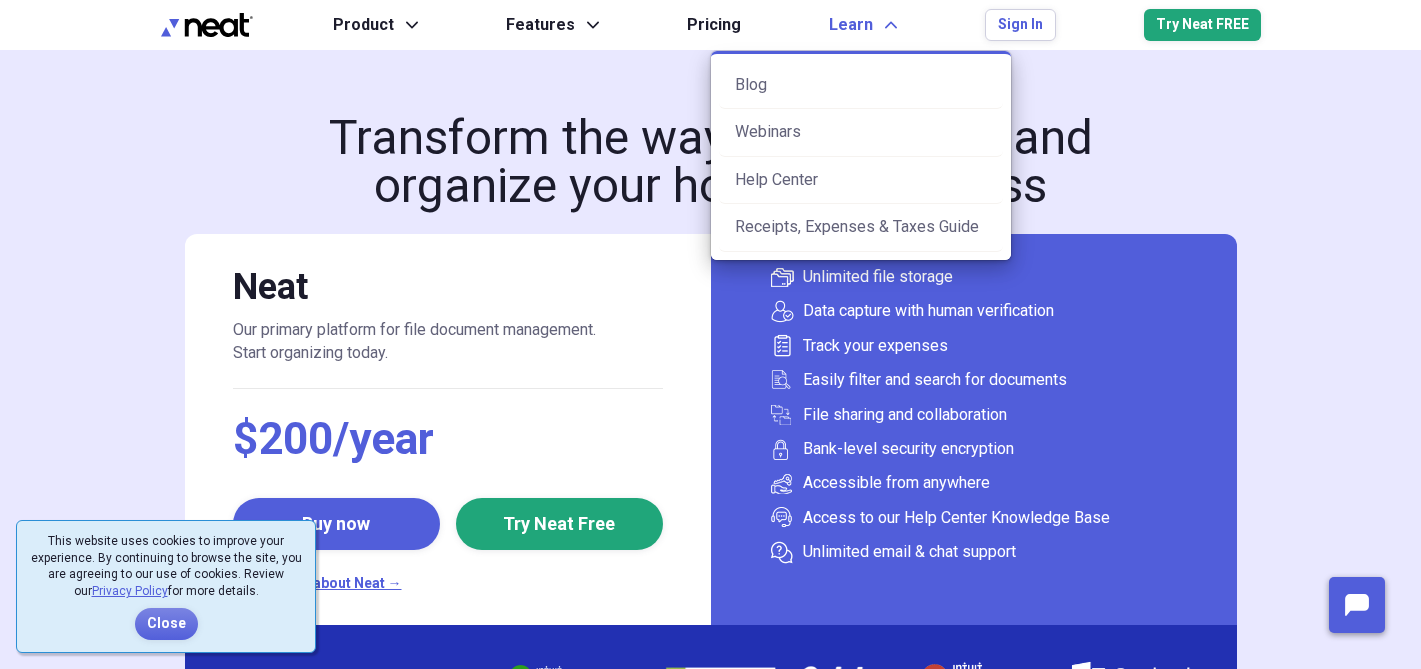 click on "Learn" at bounding box center (851, 25) 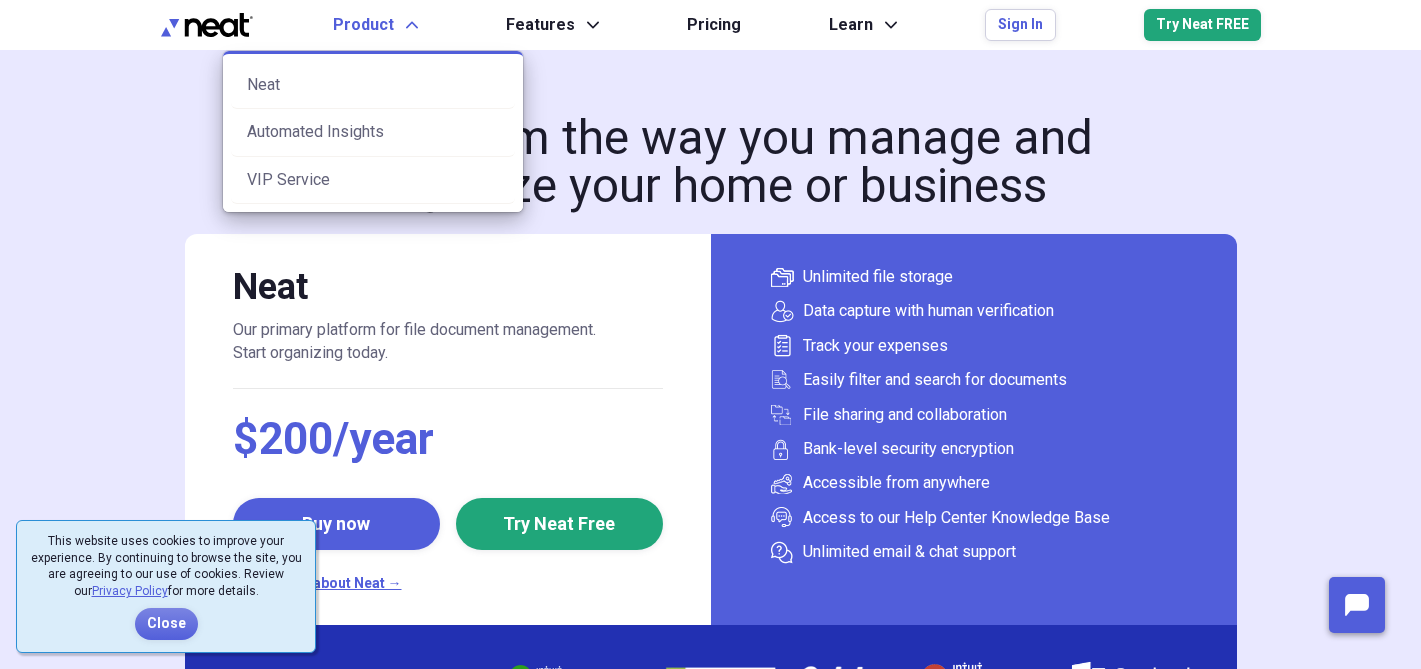 click on "Product" at bounding box center (363, 25) 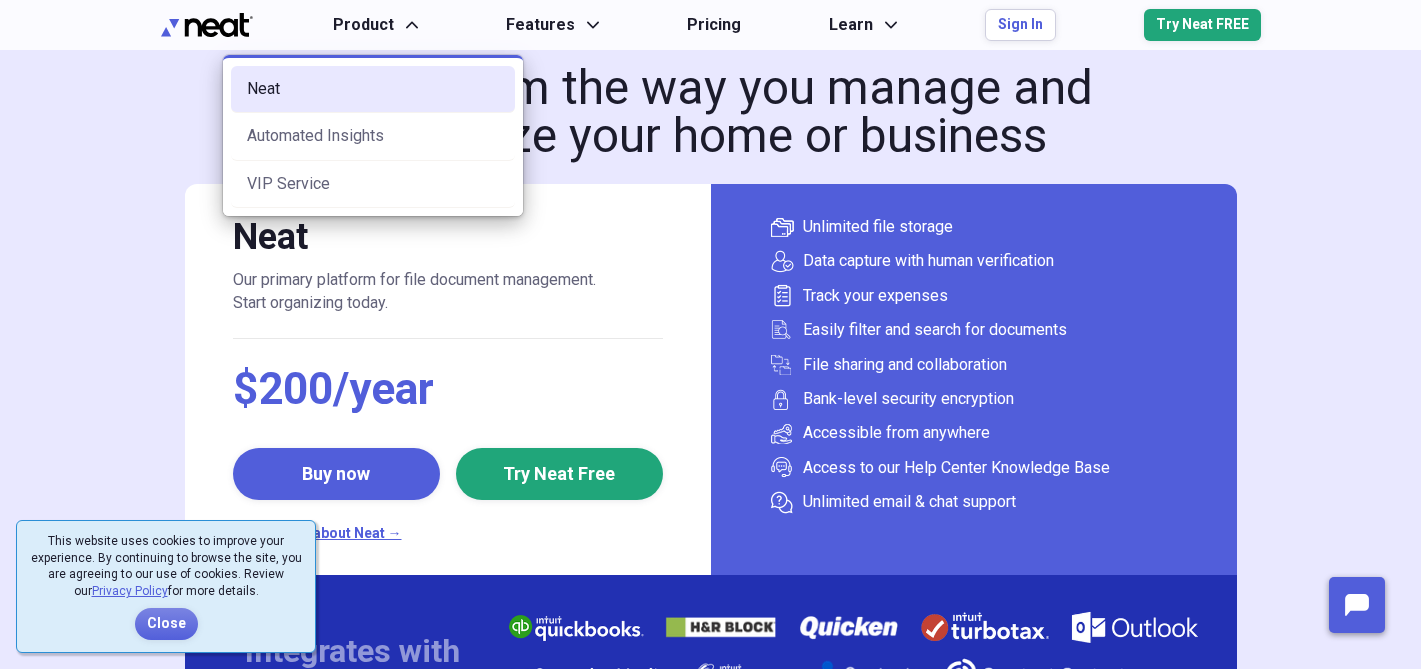 scroll, scrollTop: 61, scrollLeft: 0, axis: vertical 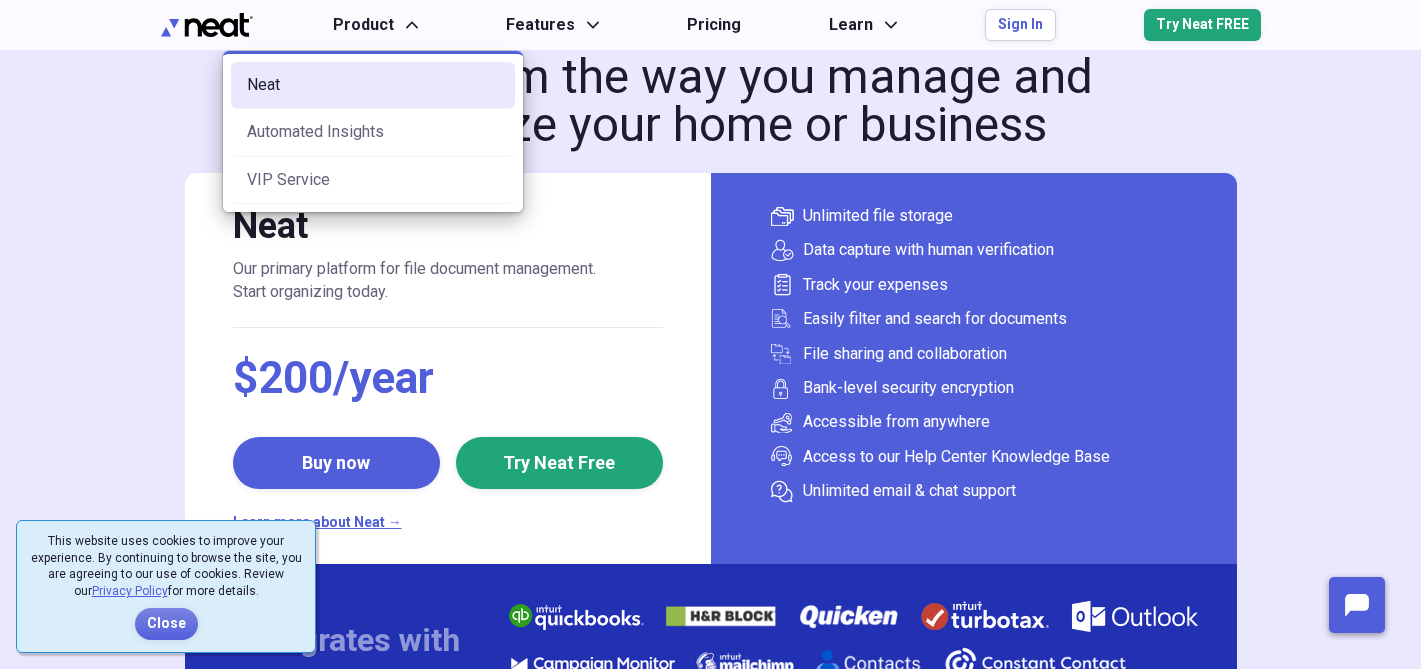 click on "Neat" at bounding box center [373, 85] 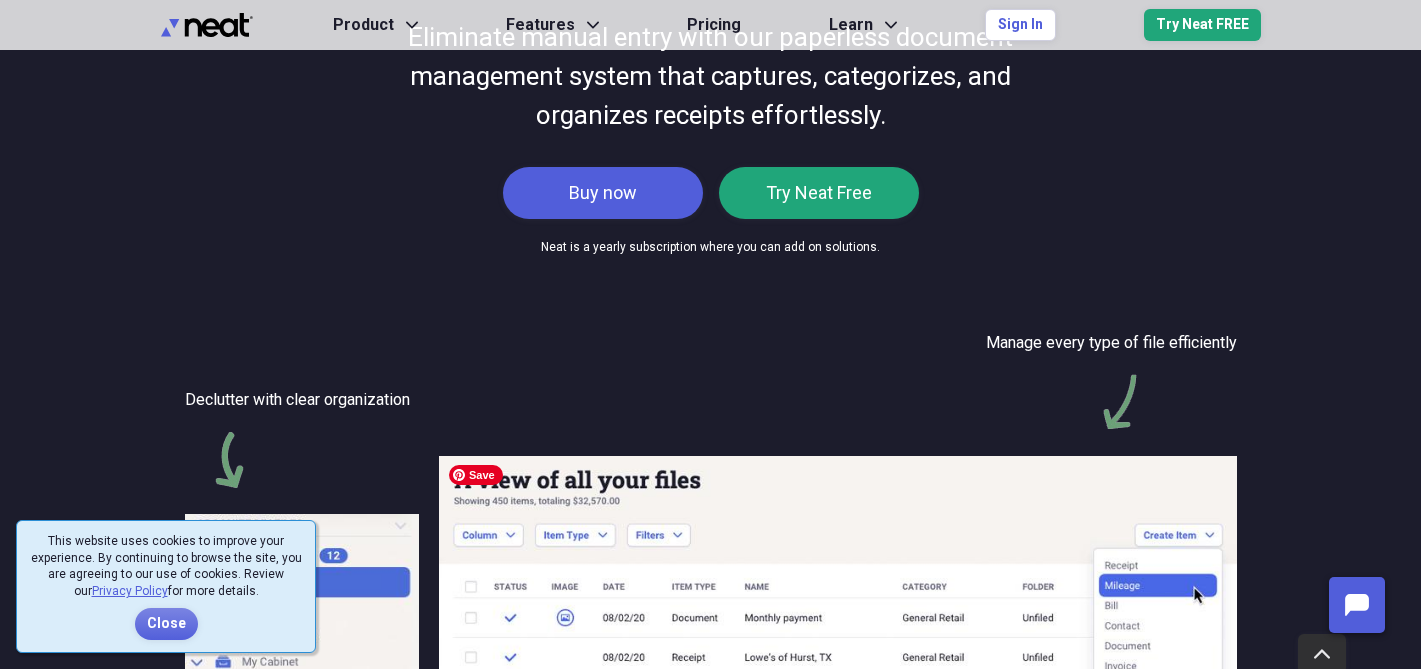 scroll, scrollTop: 229, scrollLeft: 0, axis: vertical 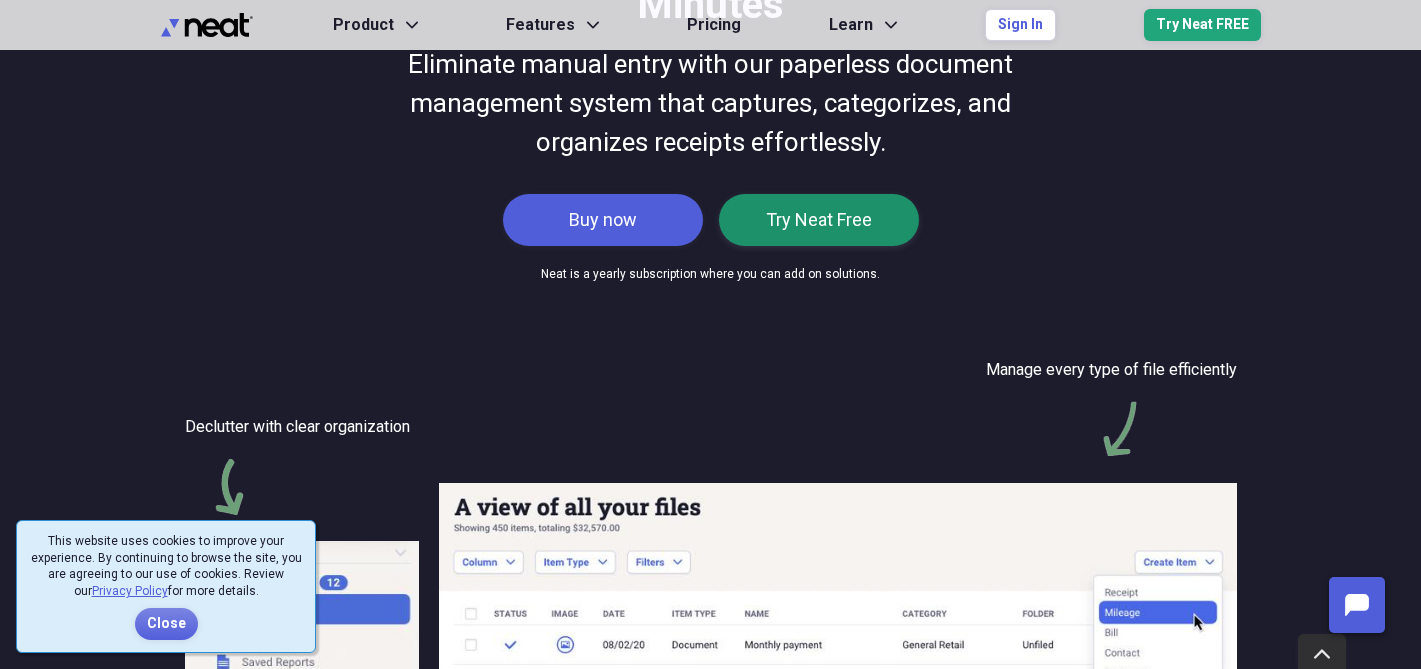 click on "Try Neat Free" at bounding box center [819, 220] 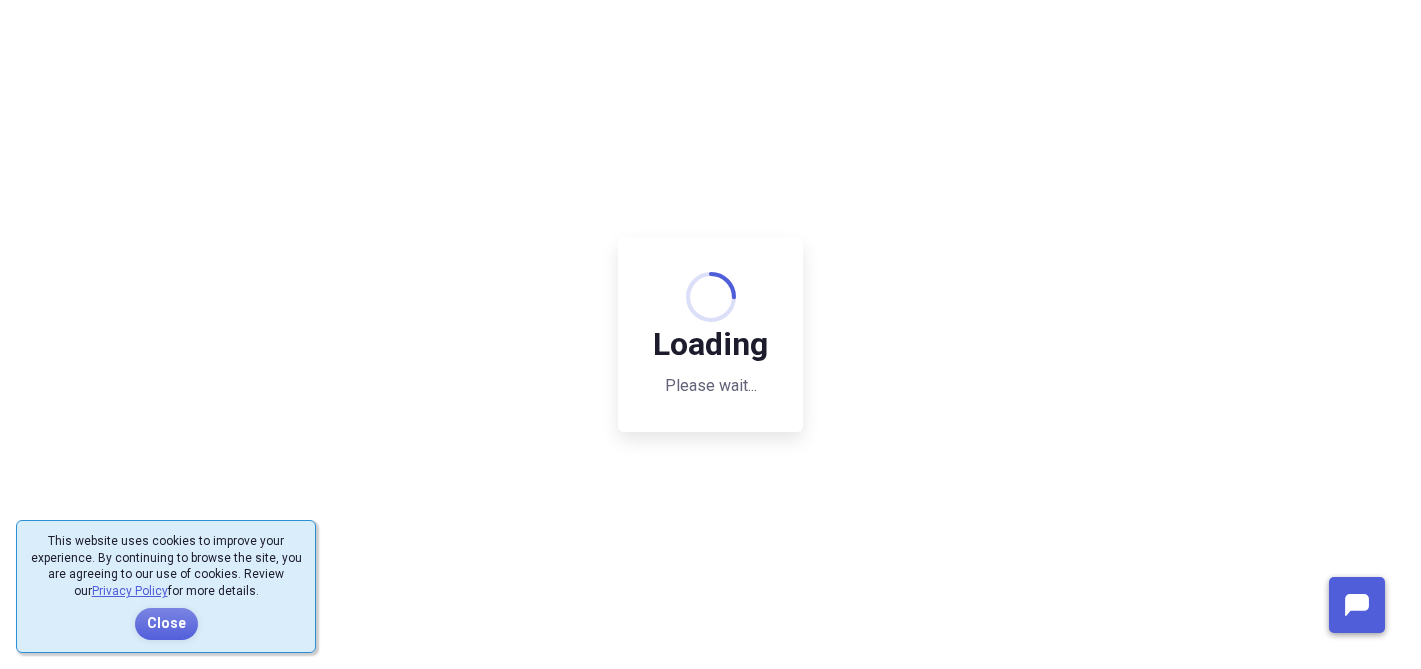scroll, scrollTop: 0, scrollLeft: 0, axis: both 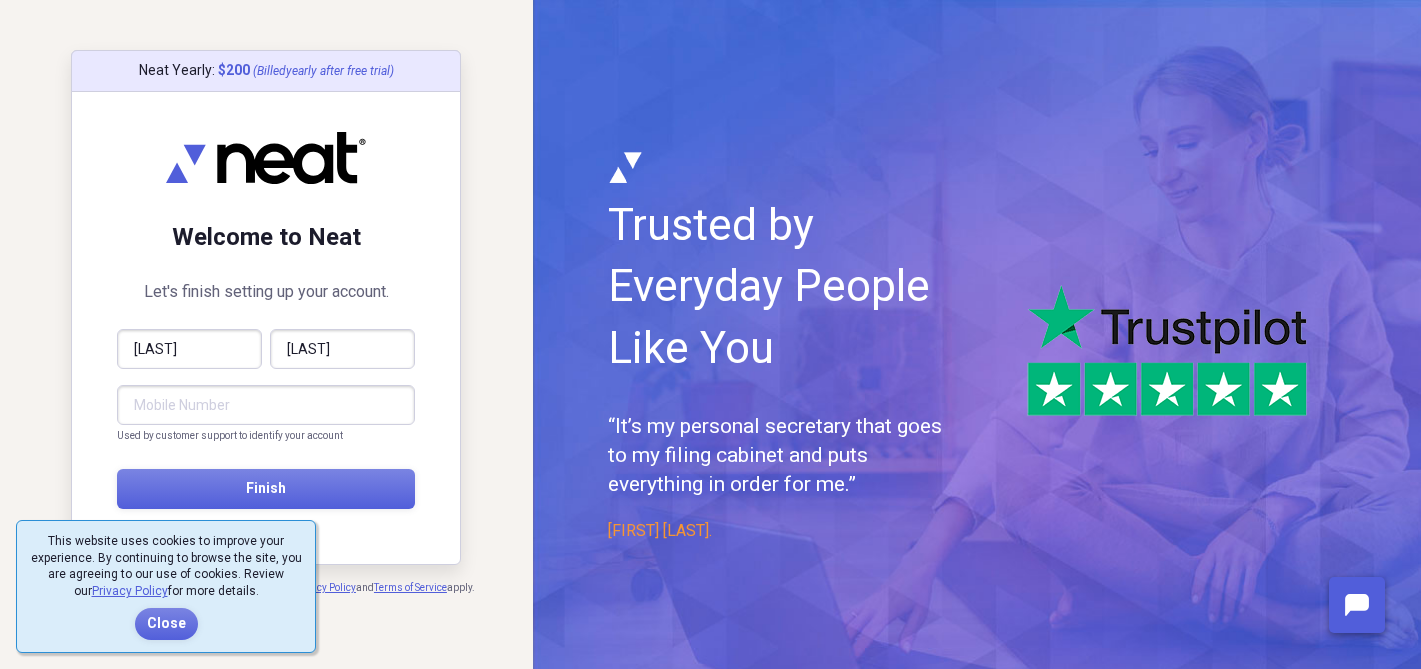 click at bounding box center [266, 405] 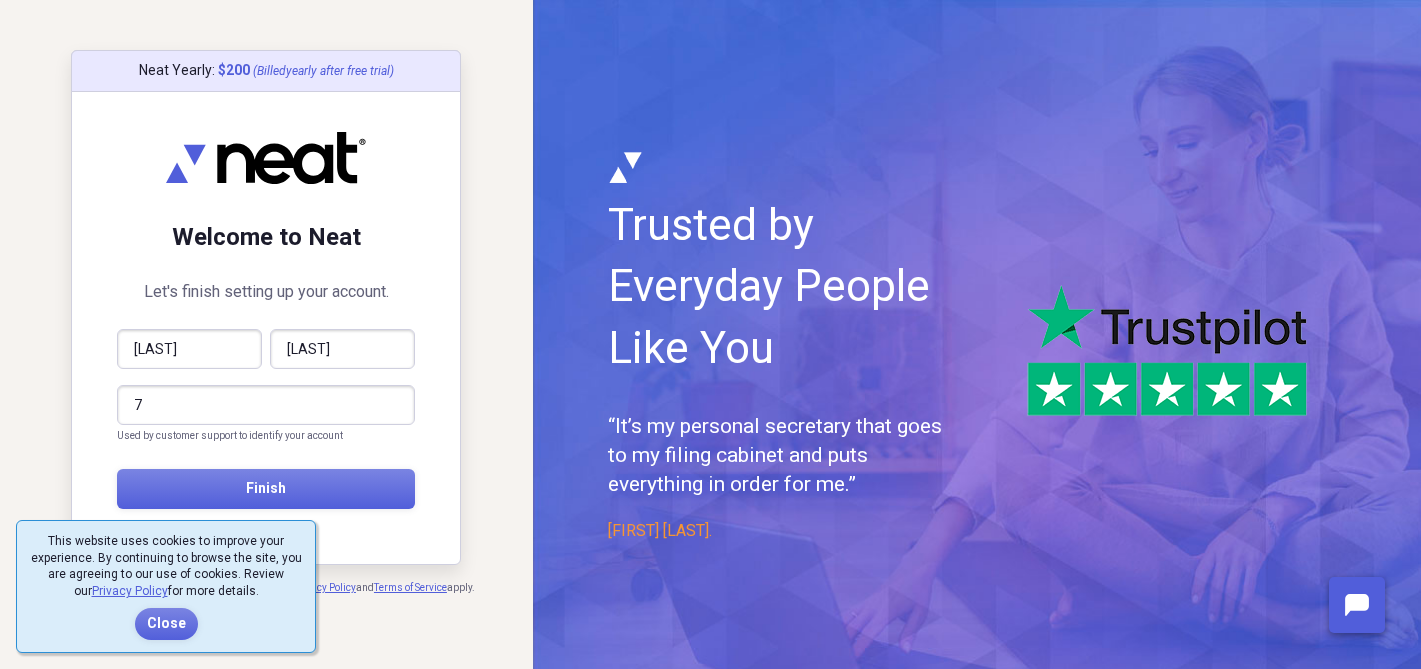 scroll, scrollTop: 0, scrollLeft: 0, axis: both 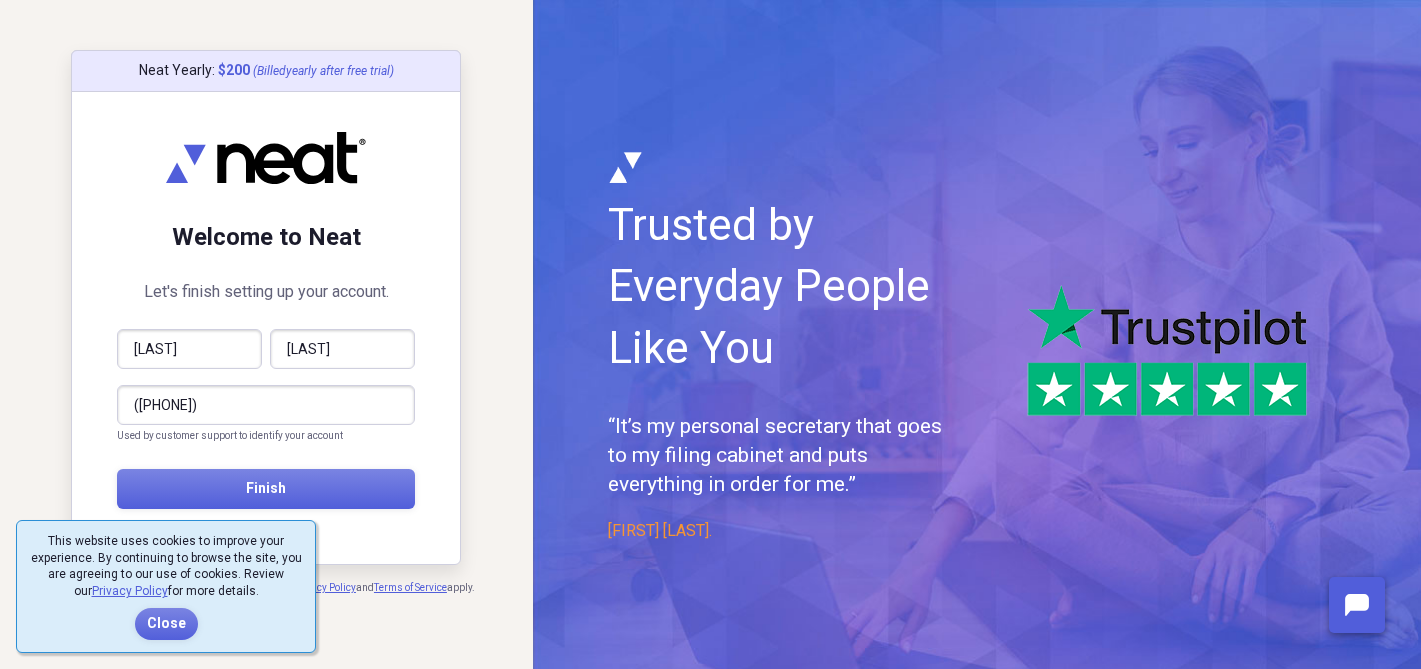 type on "([PHONE])" 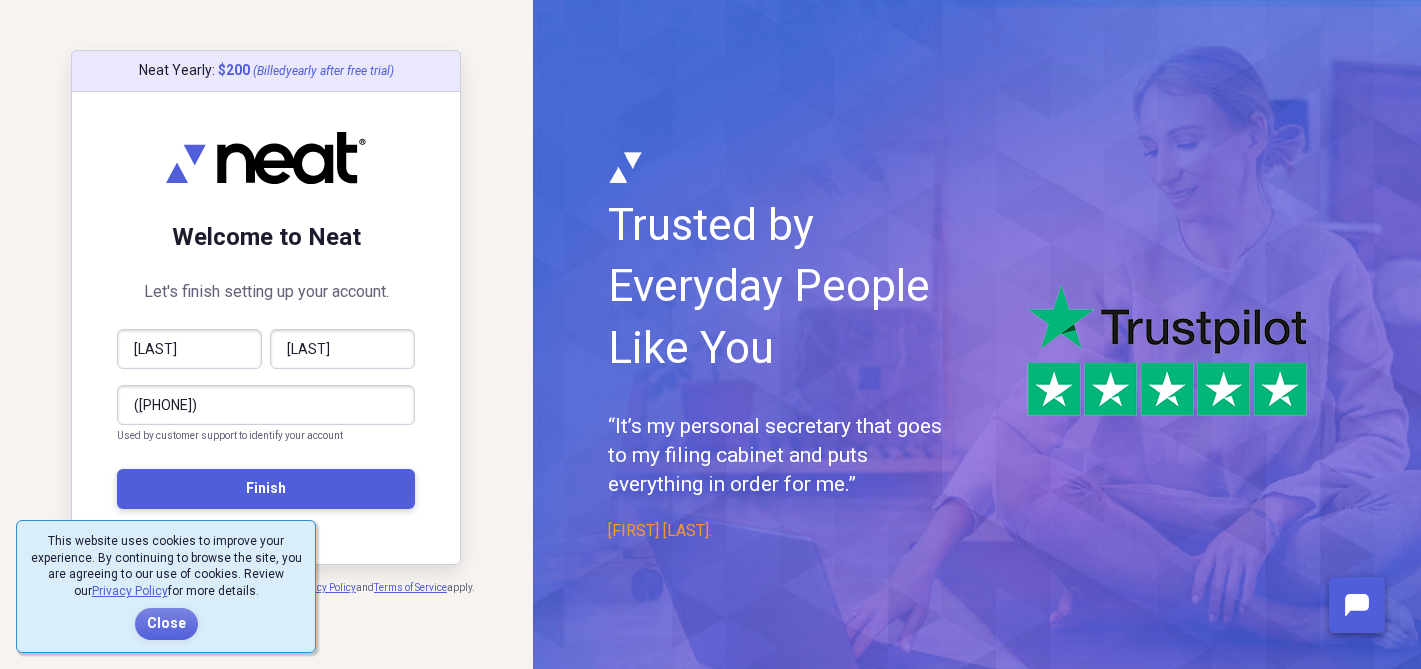 click on "Finish" at bounding box center (266, 488) 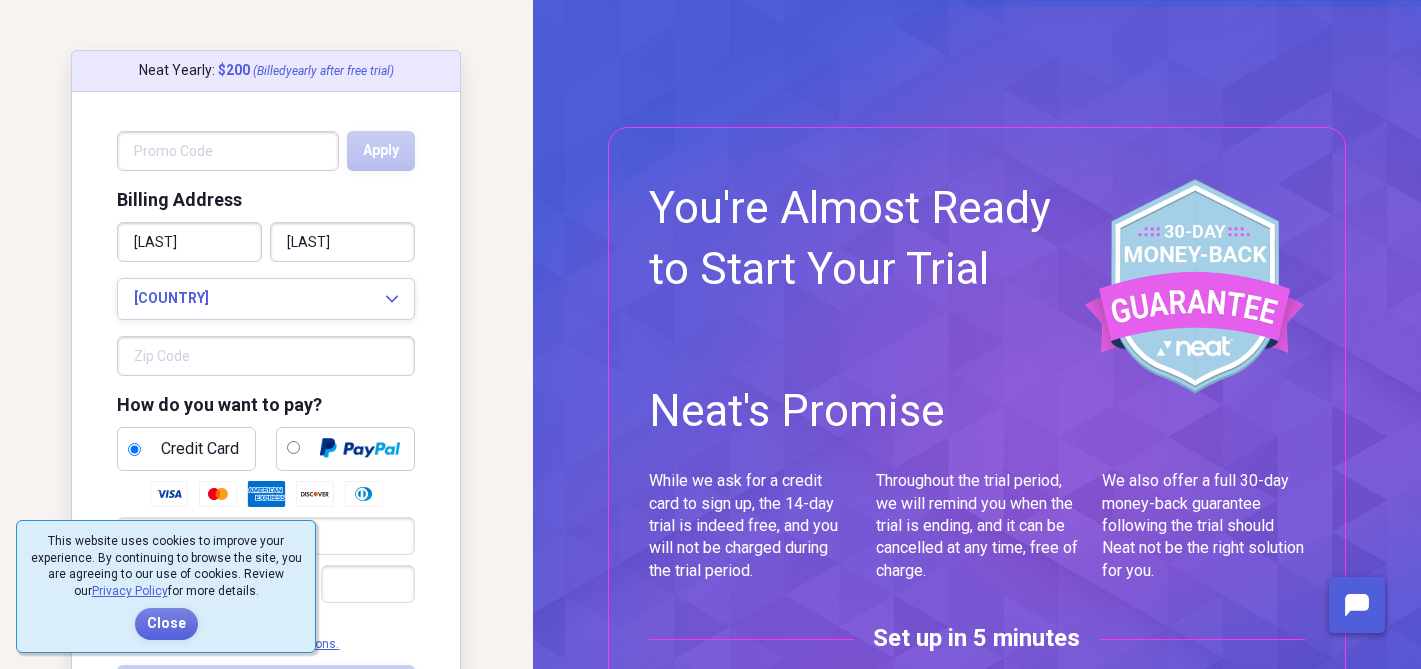scroll, scrollTop: 164, scrollLeft: 0, axis: vertical 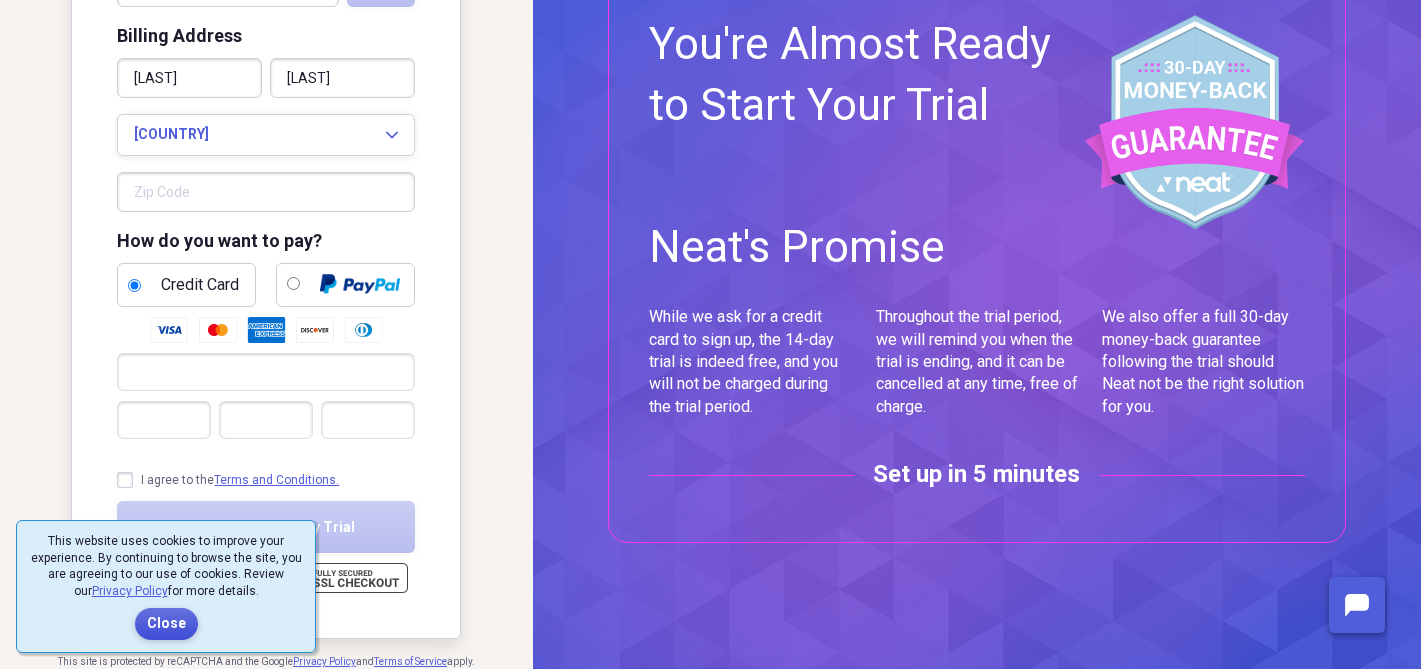 click on "Close" at bounding box center (166, 624) 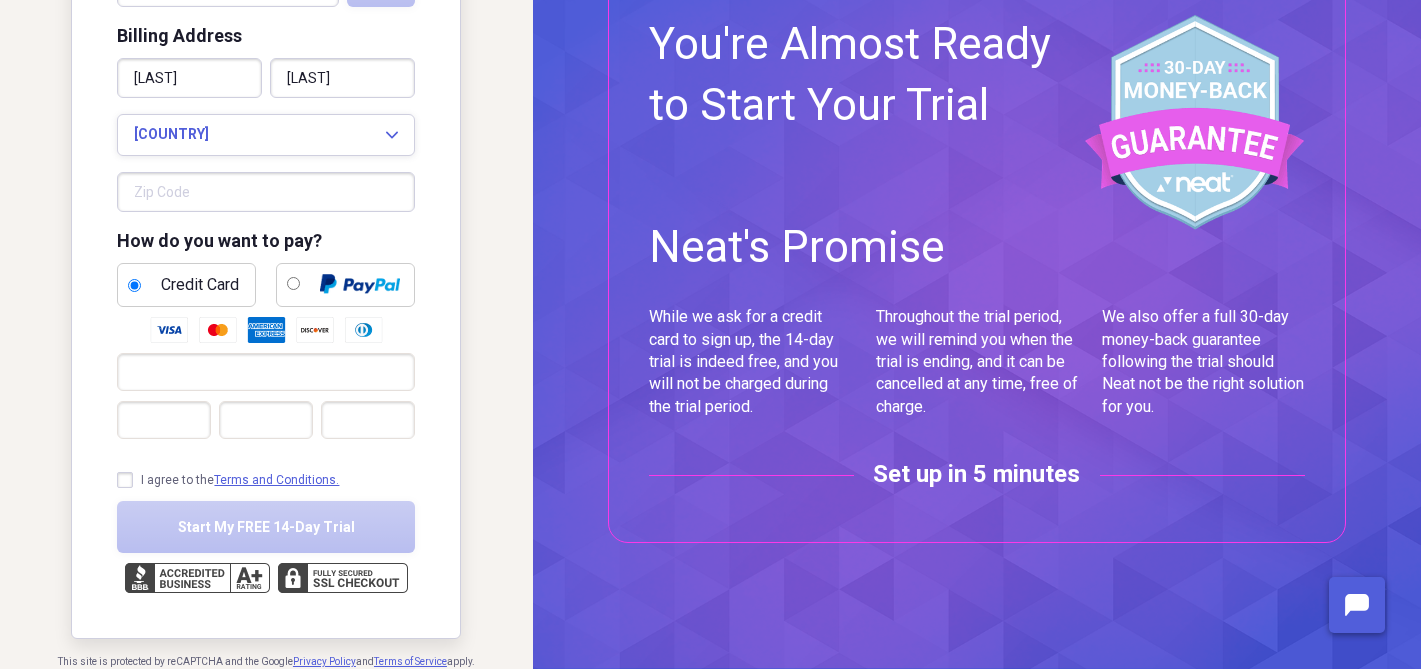 click on "I agree to the Terms and Conditions." at bounding box center (266, 480) 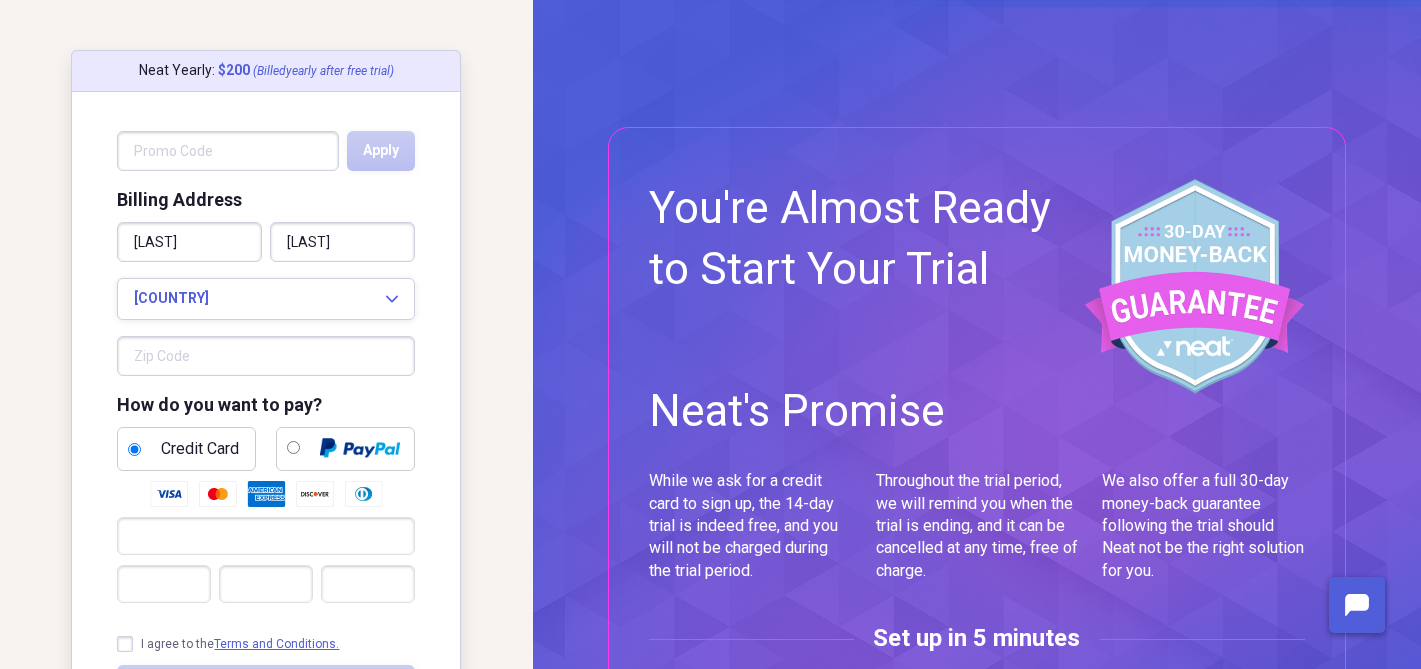 scroll, scrollTop: 10, scrollLeft: 0, axis: vertical 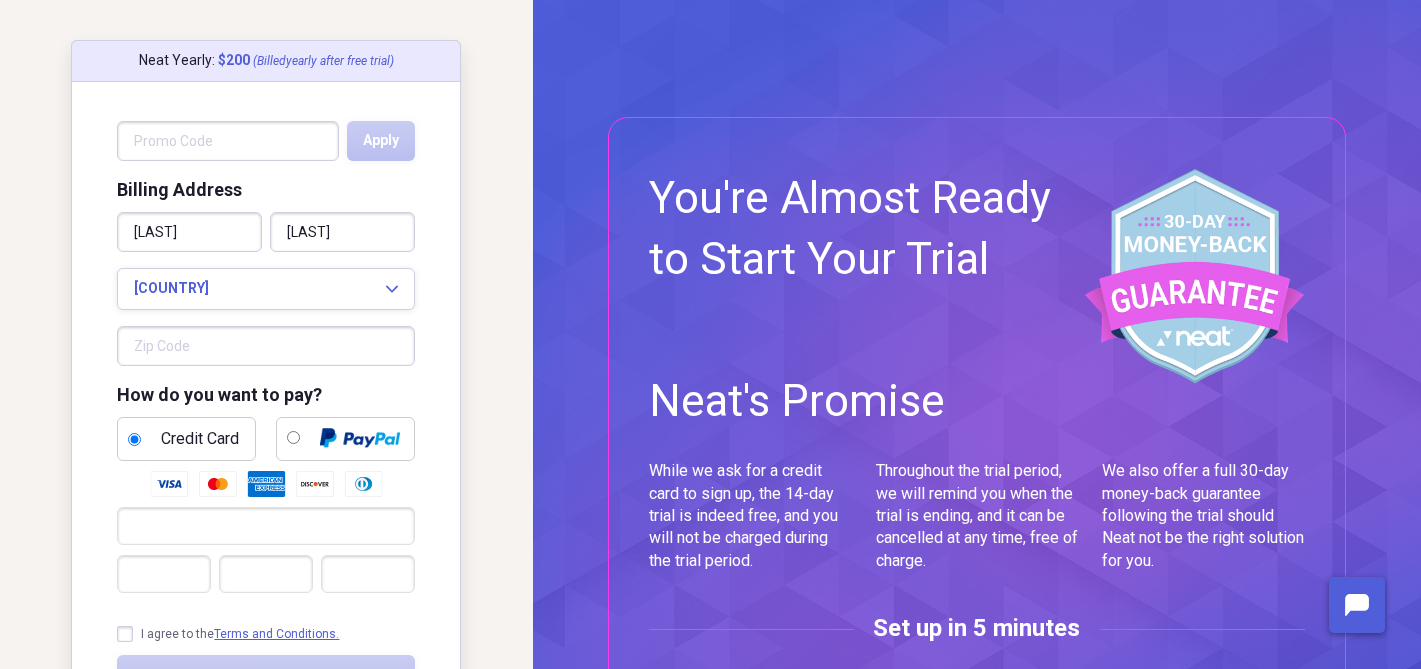 click at bounding box center (266, 346) 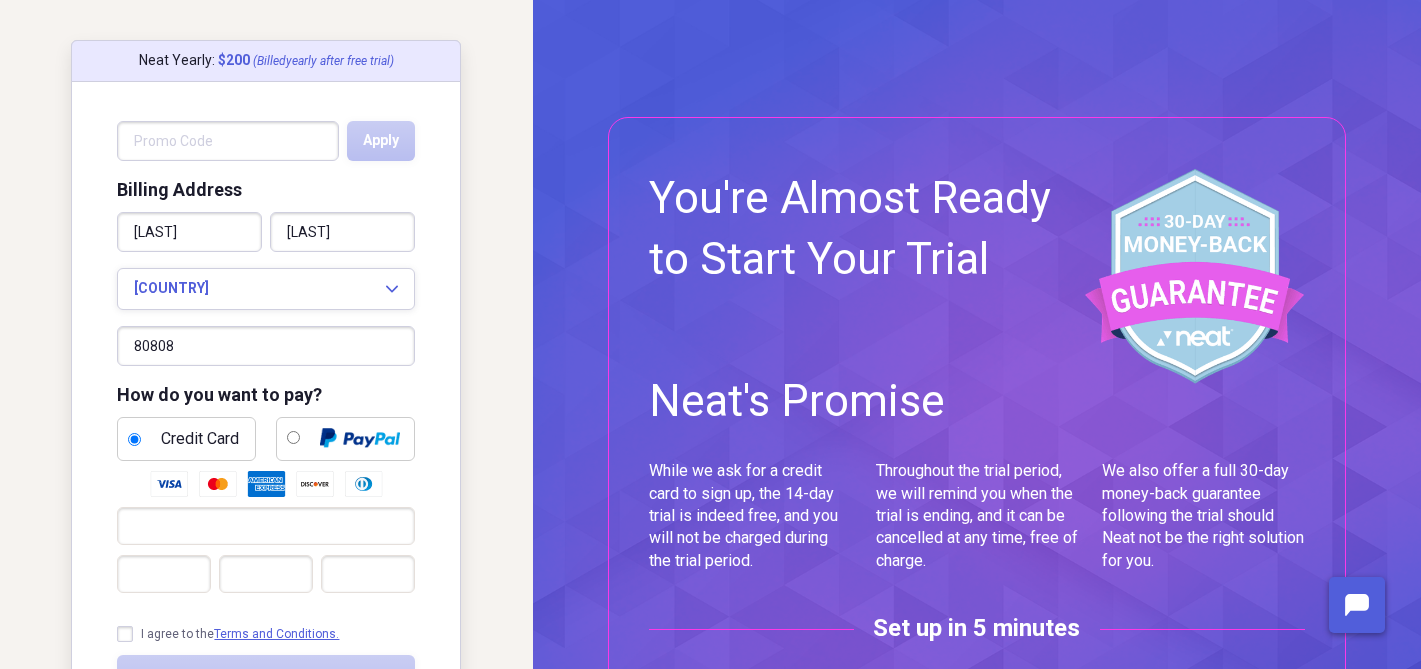 click on "Neat Yearly : $ 200 (Billed yearly after free trial) Apply Billing Address [FIRST] [LAST] United States Expand 80808 How do you want to pay? Credit Card I agree to the Terms and Conditions. Start My FREE 14-Day Trial This site is protected by reCAPTCHA and the Google Privacy Policy and Terms of Service apply." at bounding box center [266, 406] 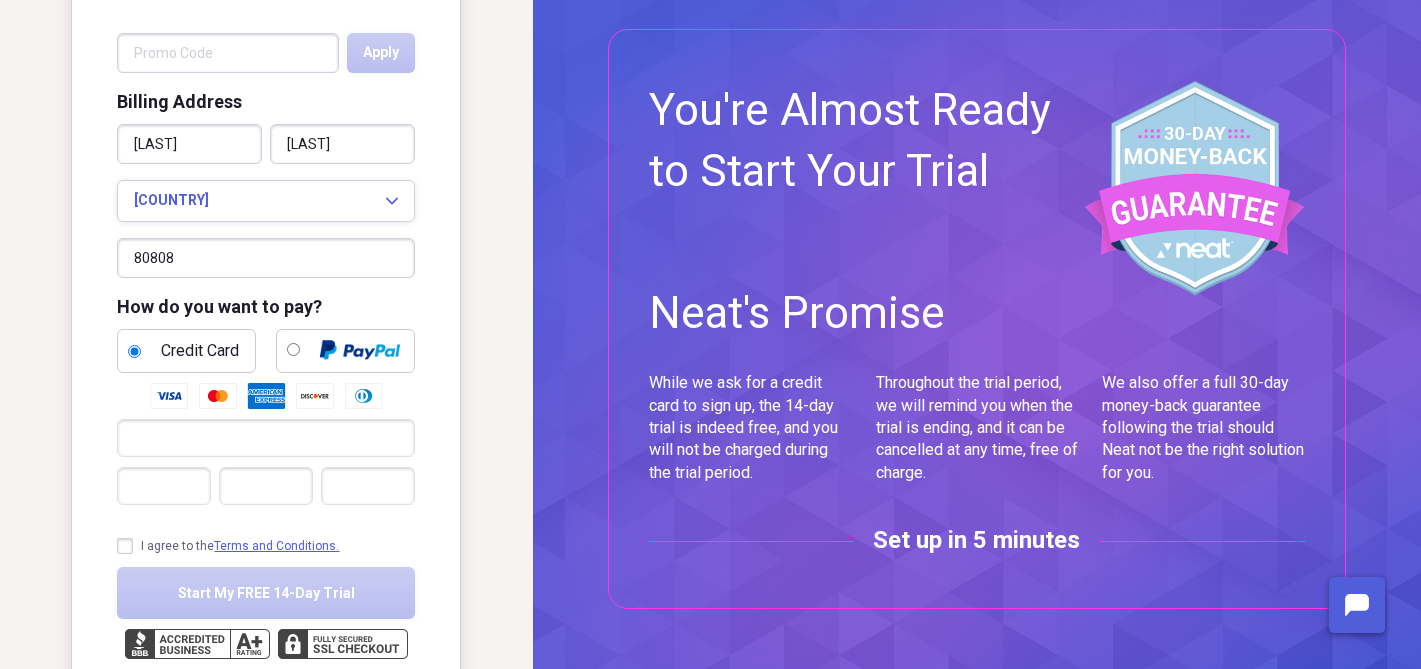 click on "I agree to the Terms and Conditions." at bounding box center (228, 546) 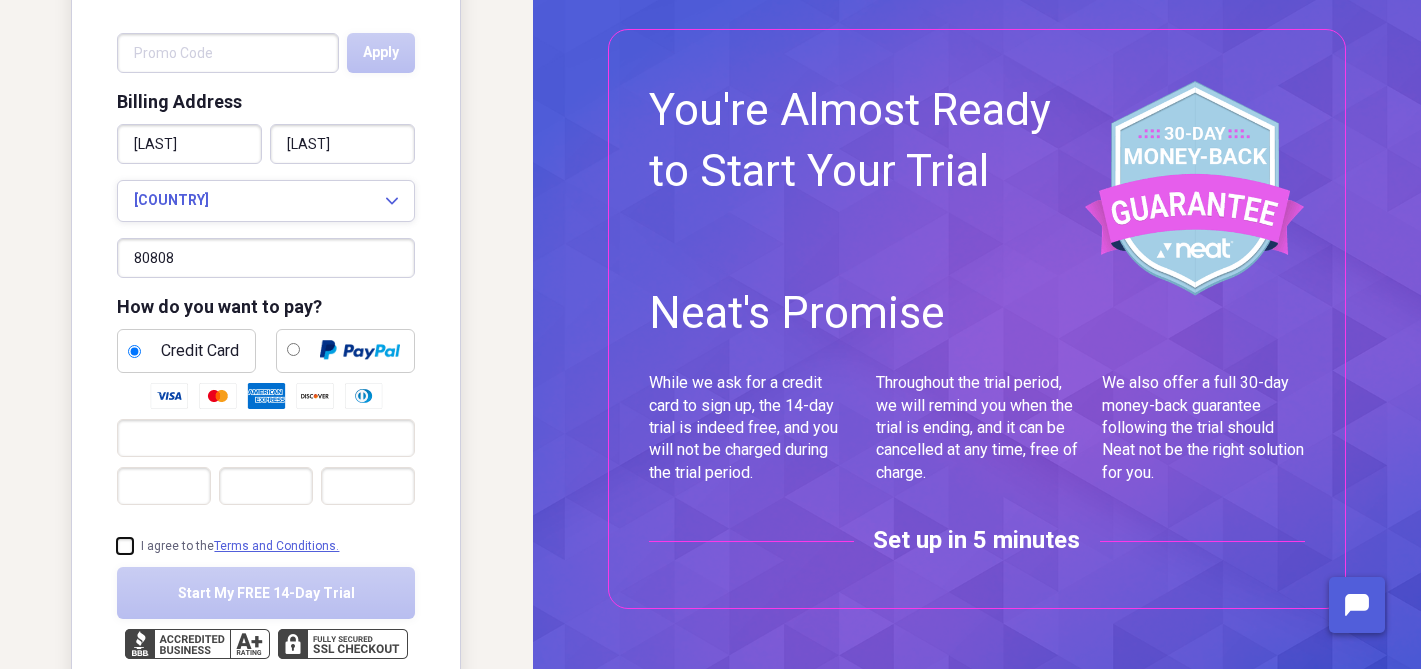 click on "I agree to the Terms and Conditions." at bounding box center (117, 546) 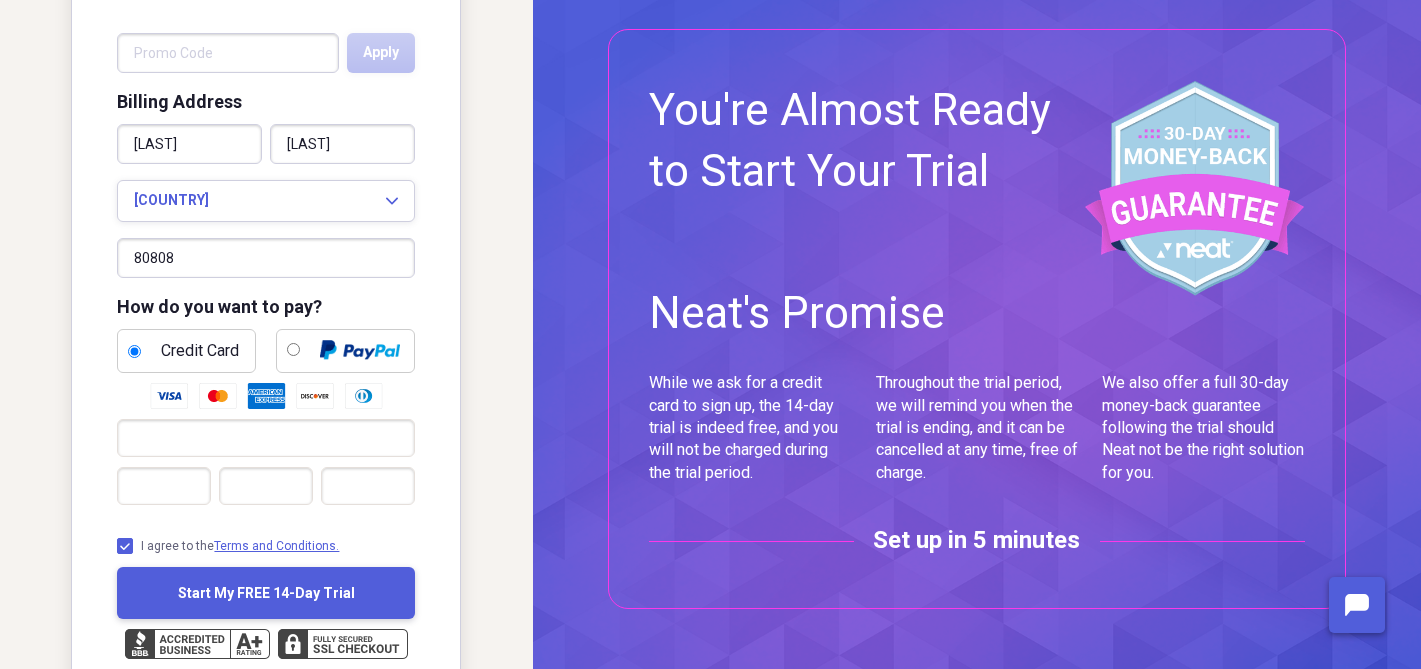 click on "Start My FREE 14-Day Trial" at bounding box center (266, 593) 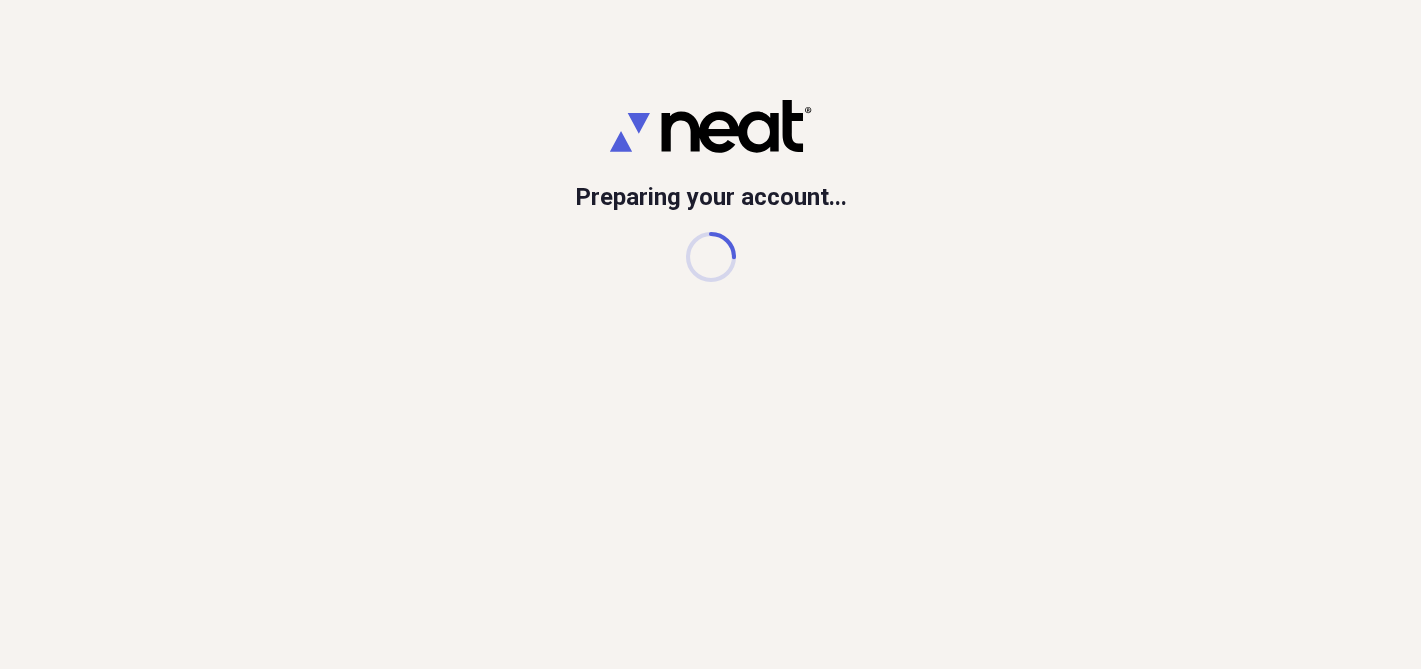 scroll, scrollTop: 0, scrollLeft: 0, axis: both 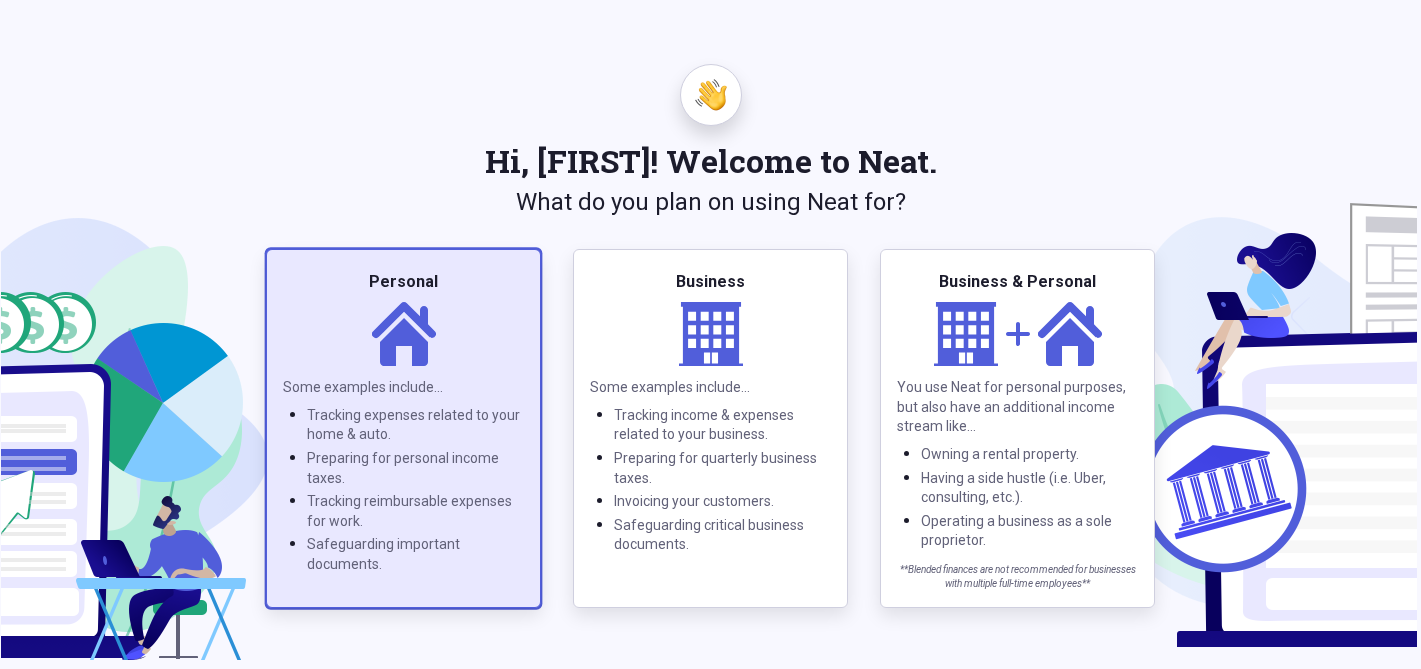 click on "Personal" at bounding box center (403, 282) 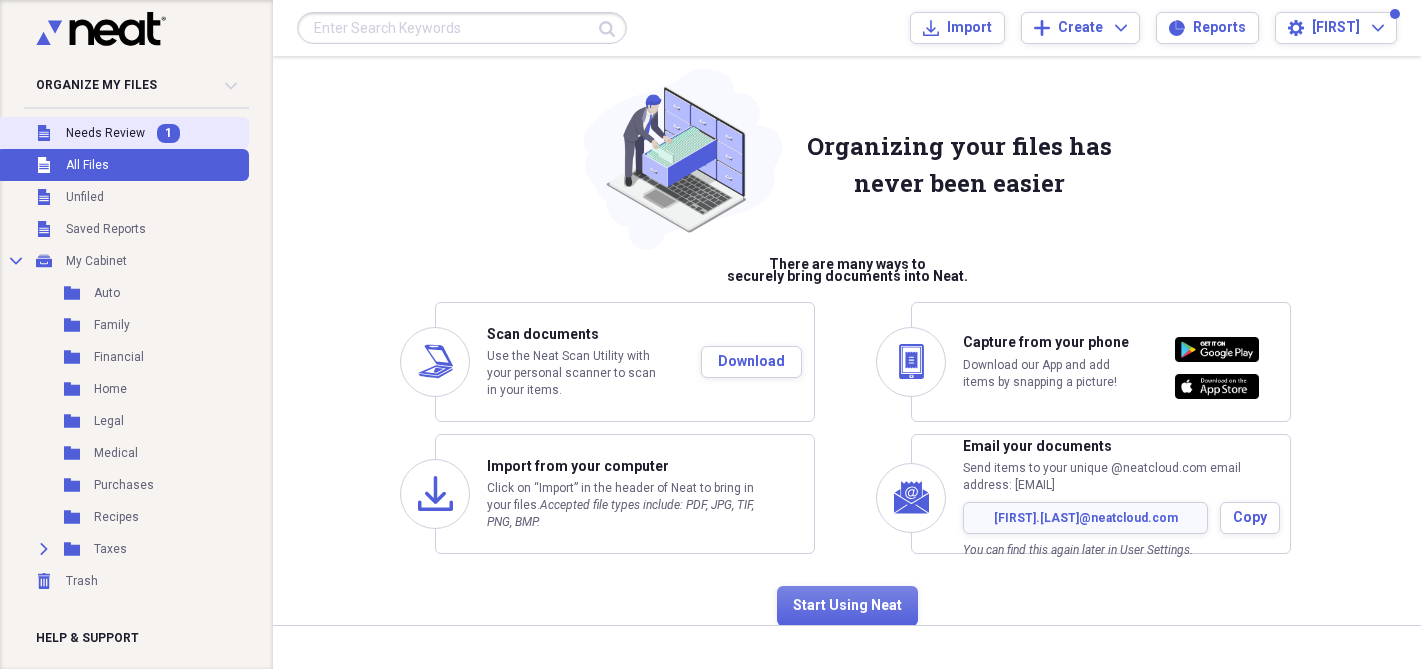 click on "Unfiled Needs Review 1" at bounding box center [122, 133] 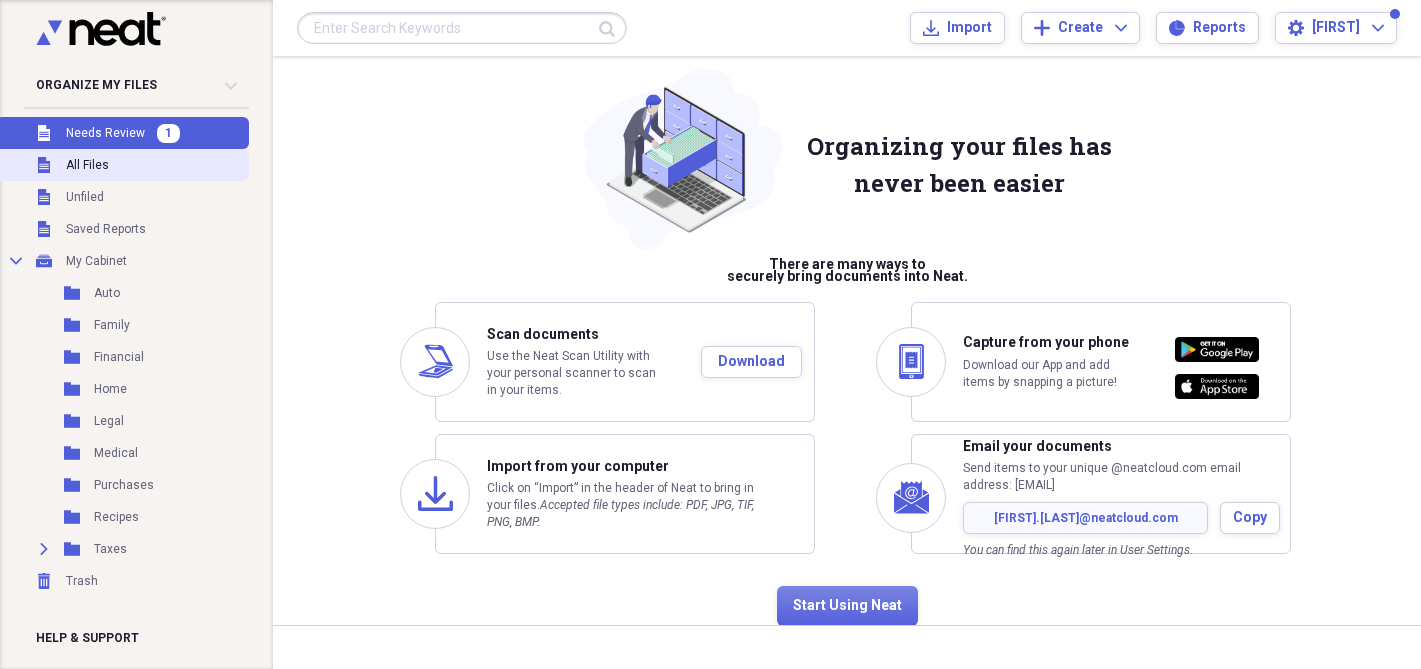 click on "Unfiled All Files" at bounding box center (122, 165) 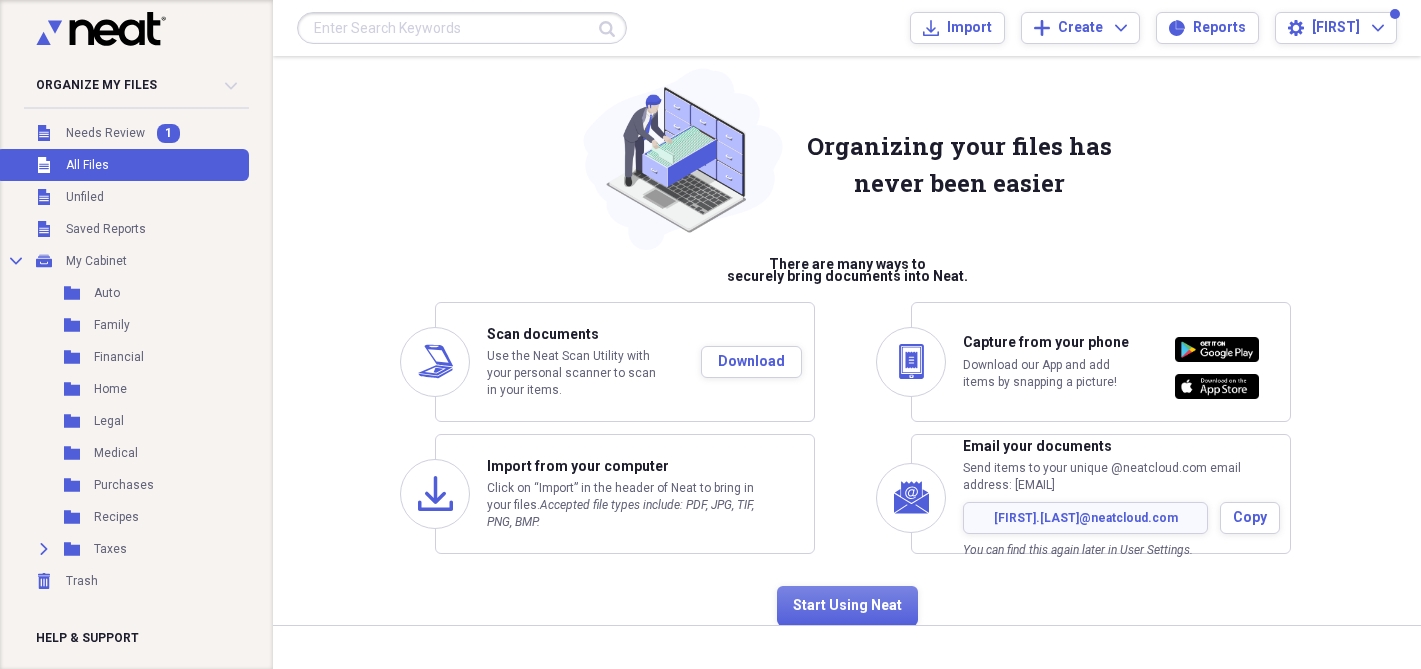 scroll, scrollTop: 47, scrollLeft: 0, axis: vertical 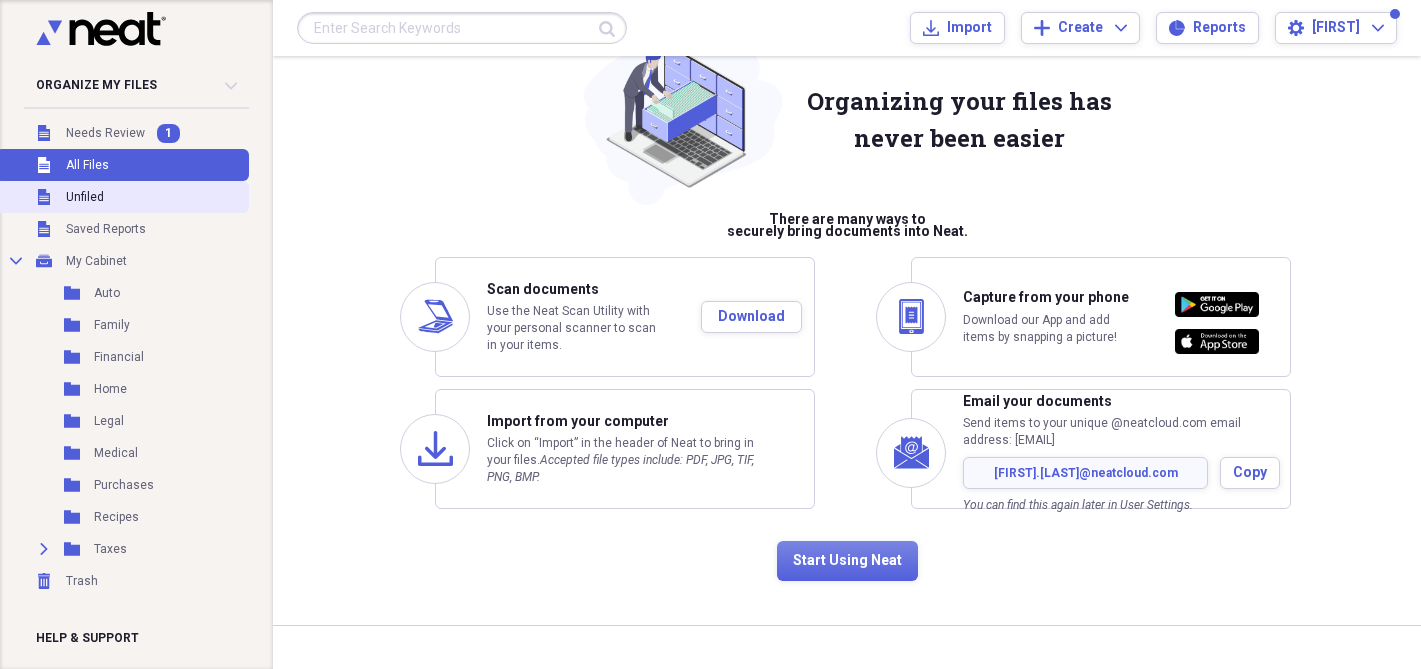 click on "Unfiled Unfiled" at bounding box center [122, 197] 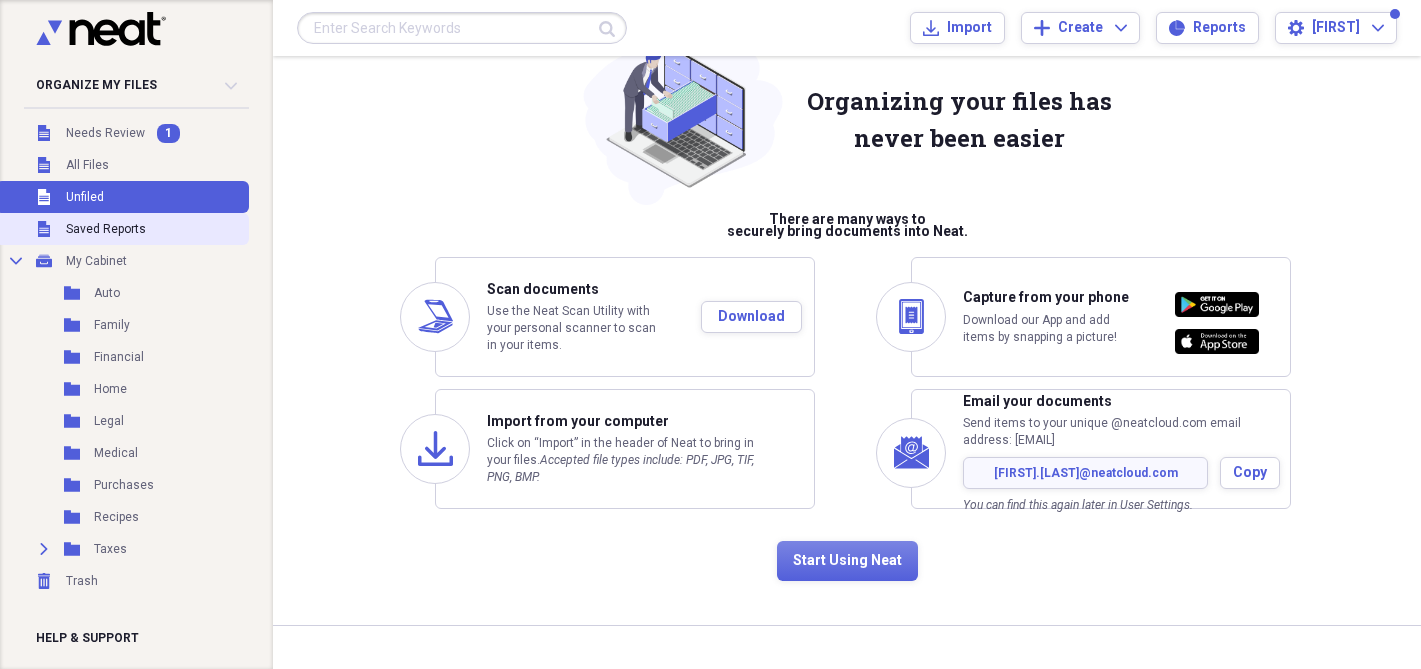 click on "Unfiled Saved Reports" at bounding box center (122, 229) 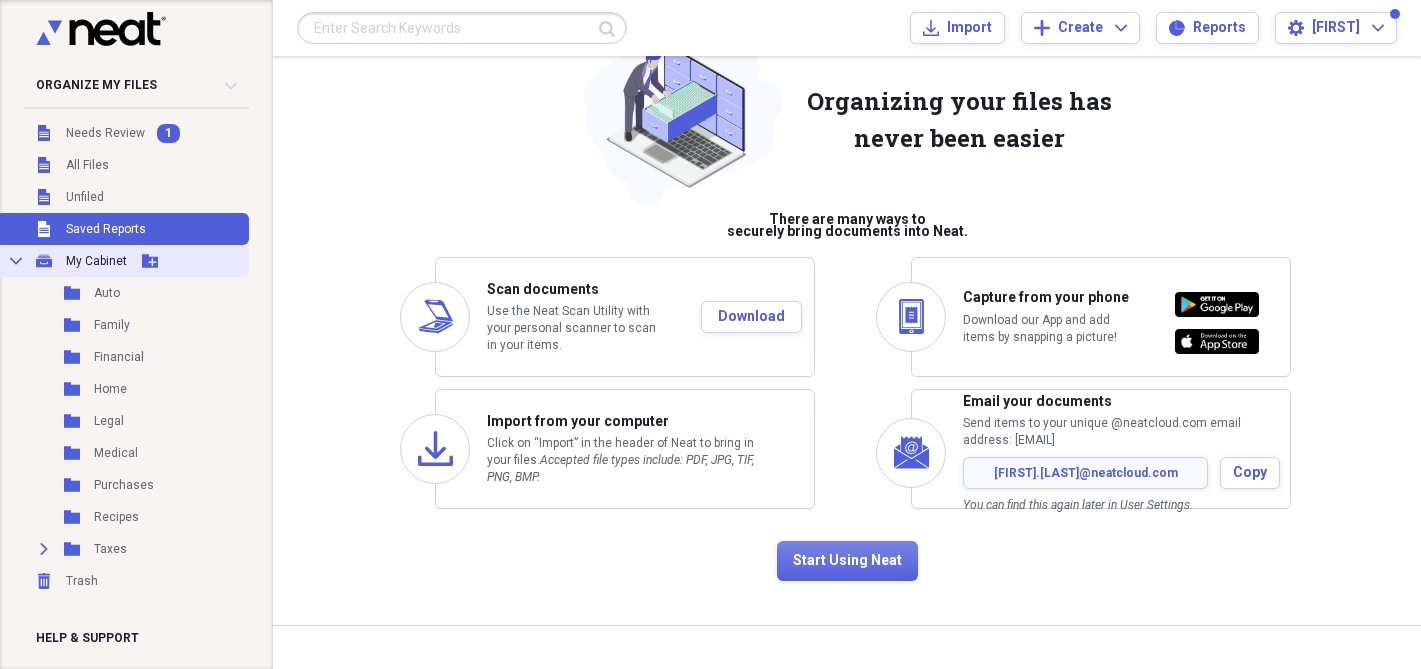 click on "Add Folder" at bounding box center [150, 261] 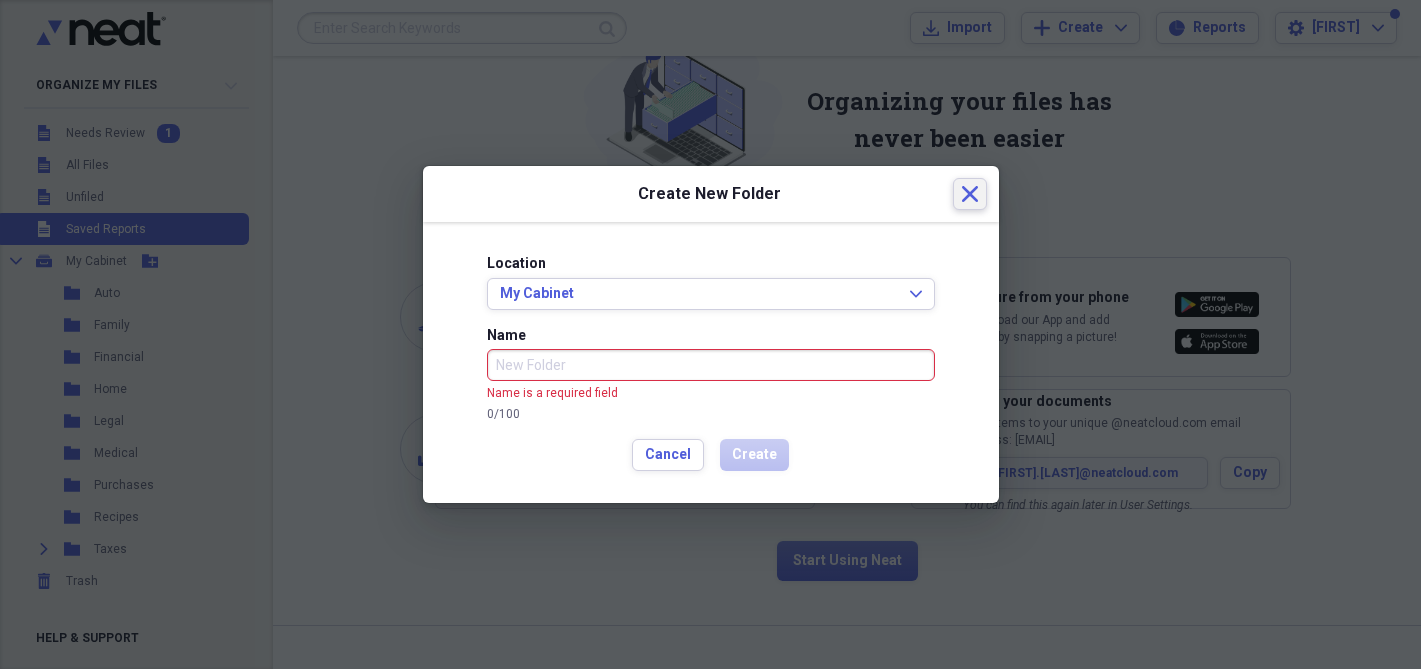 click on "Create New Folder Close" at bounding box center [711, 194] 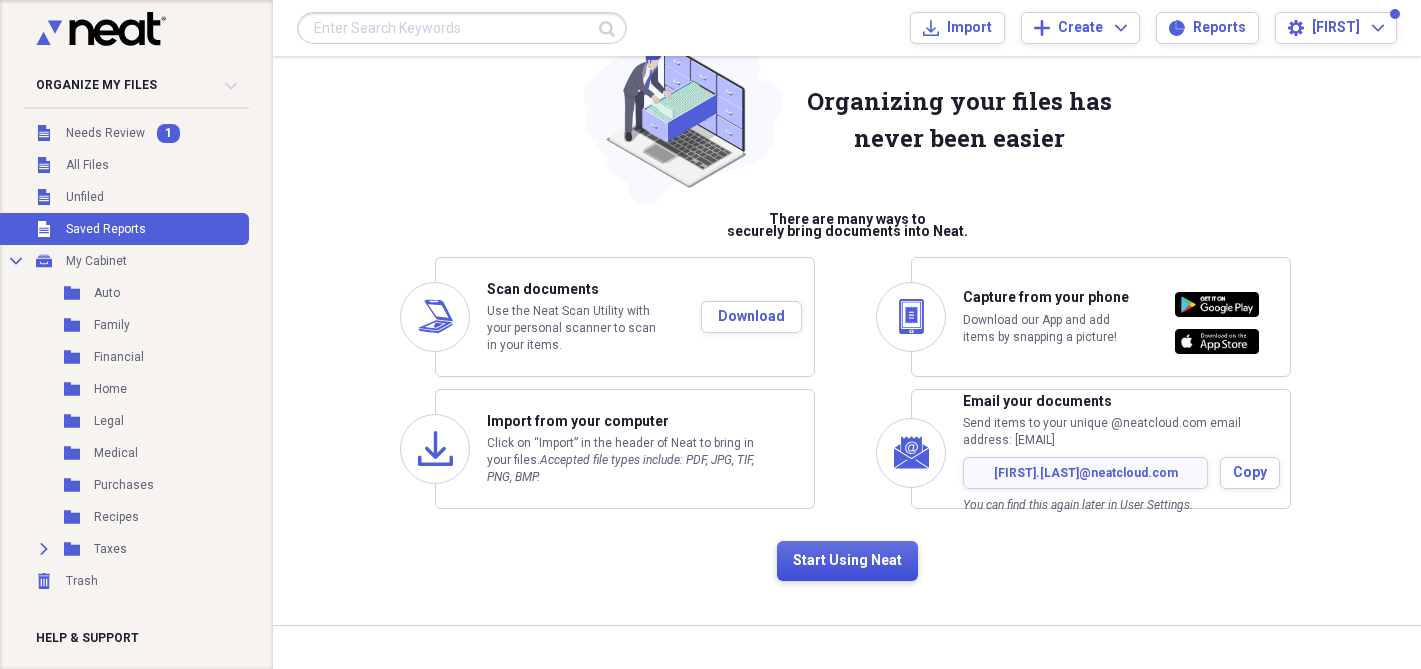 click on "Start Using Neat" at bounding box center (847, 561) 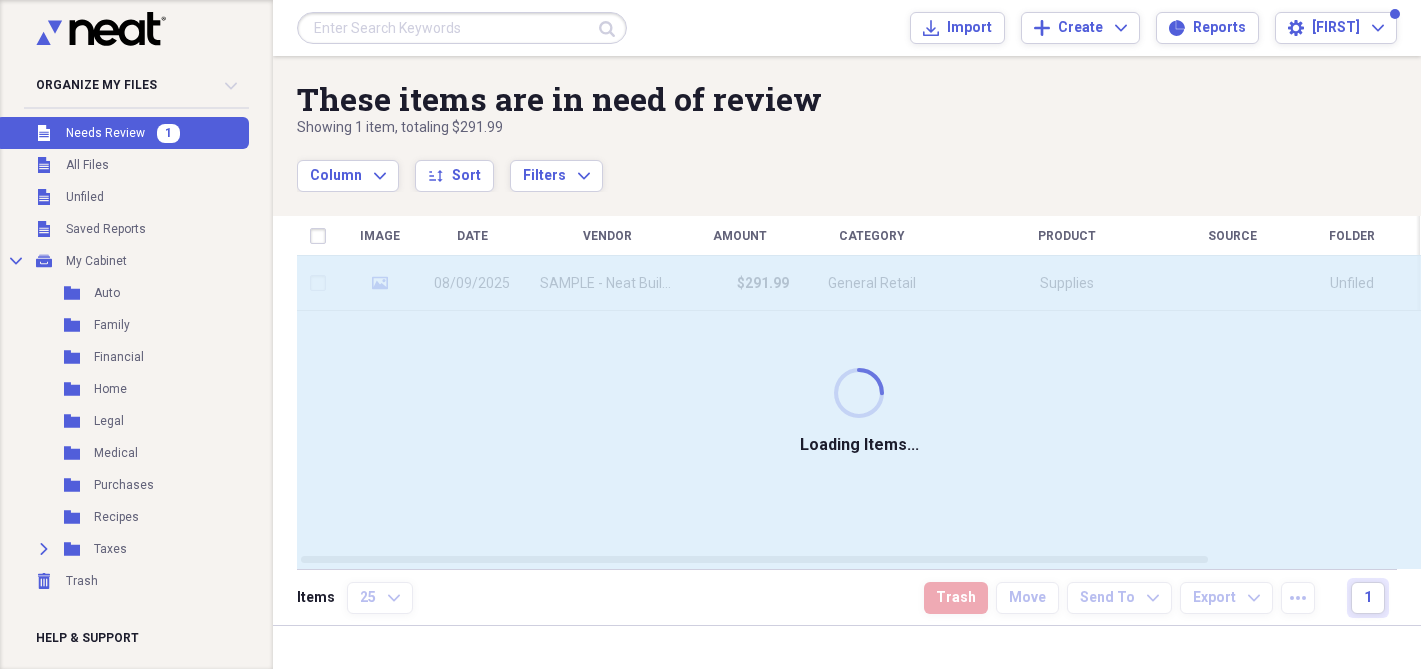 scroll, scrollTop: 0, scrollLeft: 0, axis: both 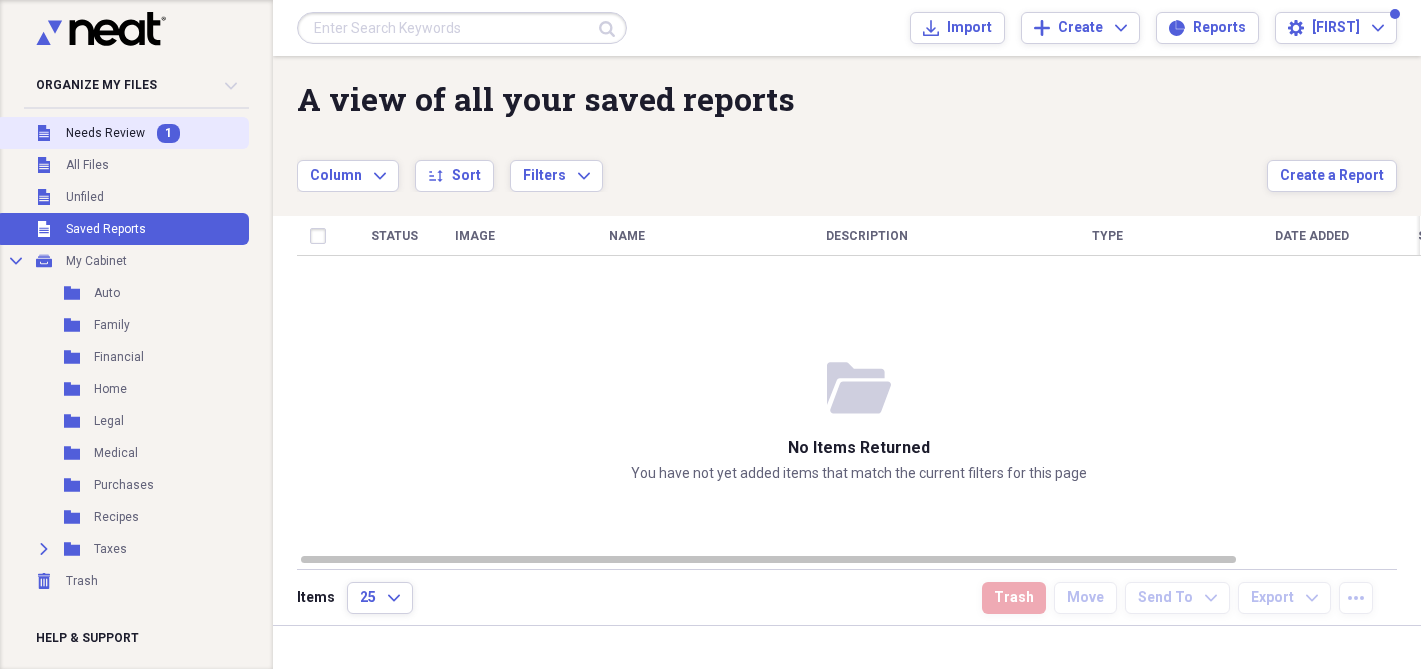 click on "Unfiled Needs Review 1" at bounding box center [122, 133] 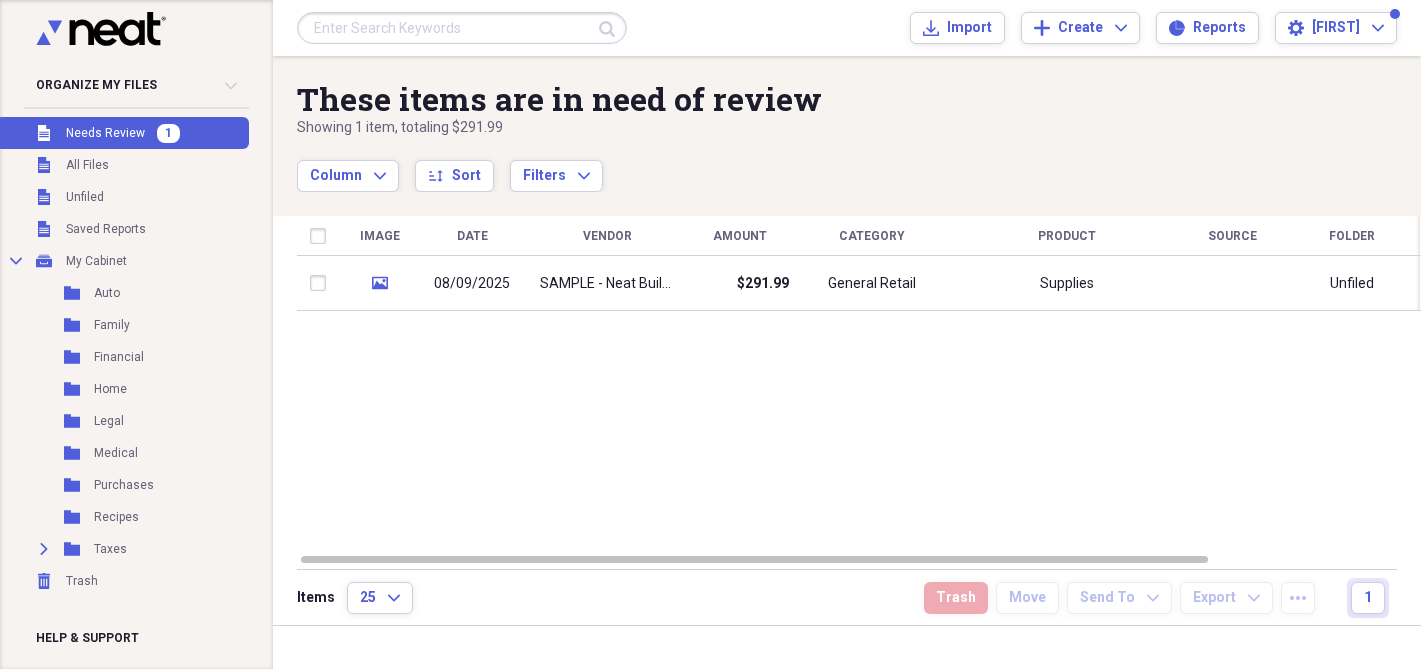 click on "Organize My Files 1 Collapse" at bounding box center (136, 85) 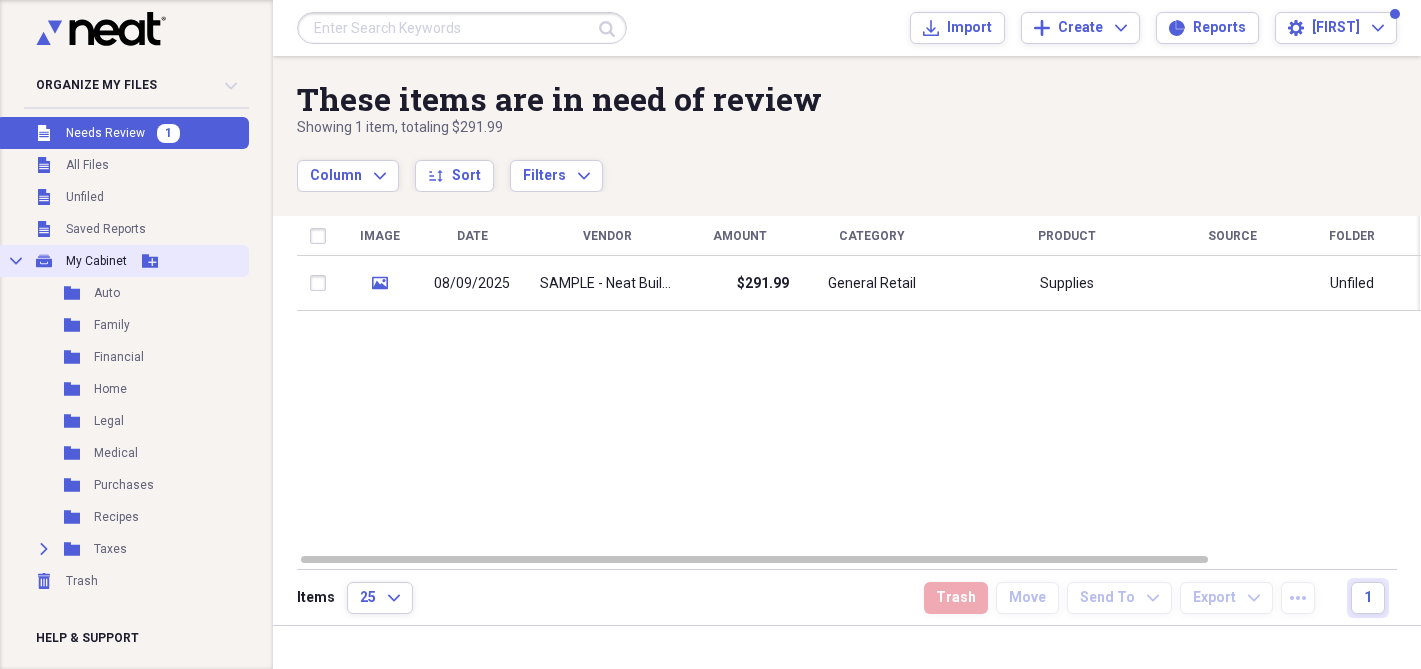 click on "My Cabinet" at bounding box center (96, 261) 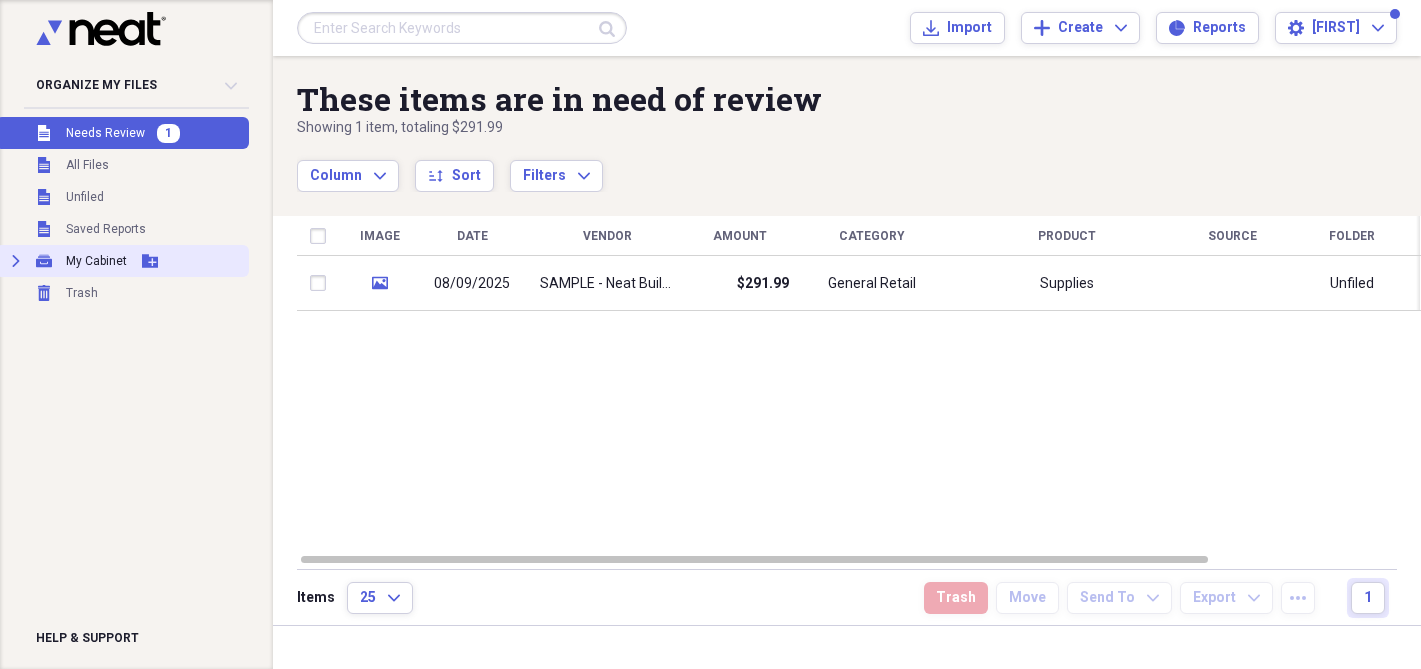click on "My Cabinet" at bounding box center [96, 261] 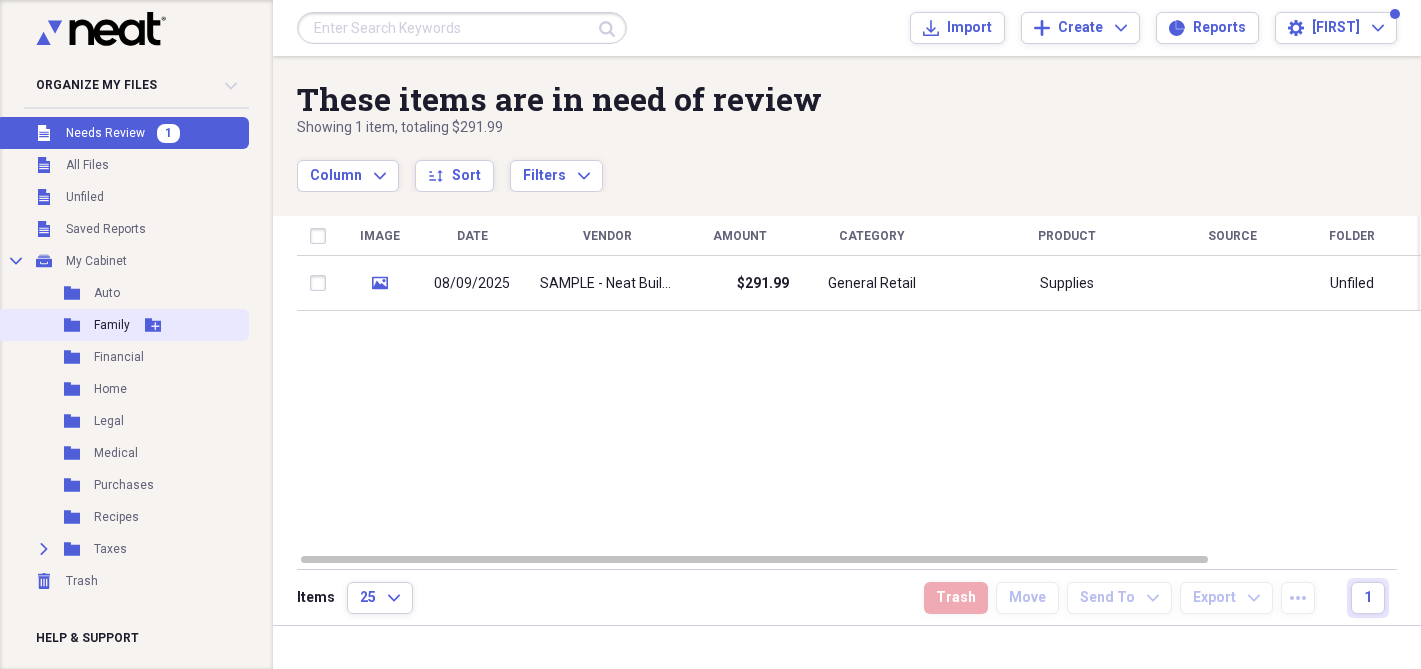click on "Folder Family Add Folder" at bounding box center [122, 325] 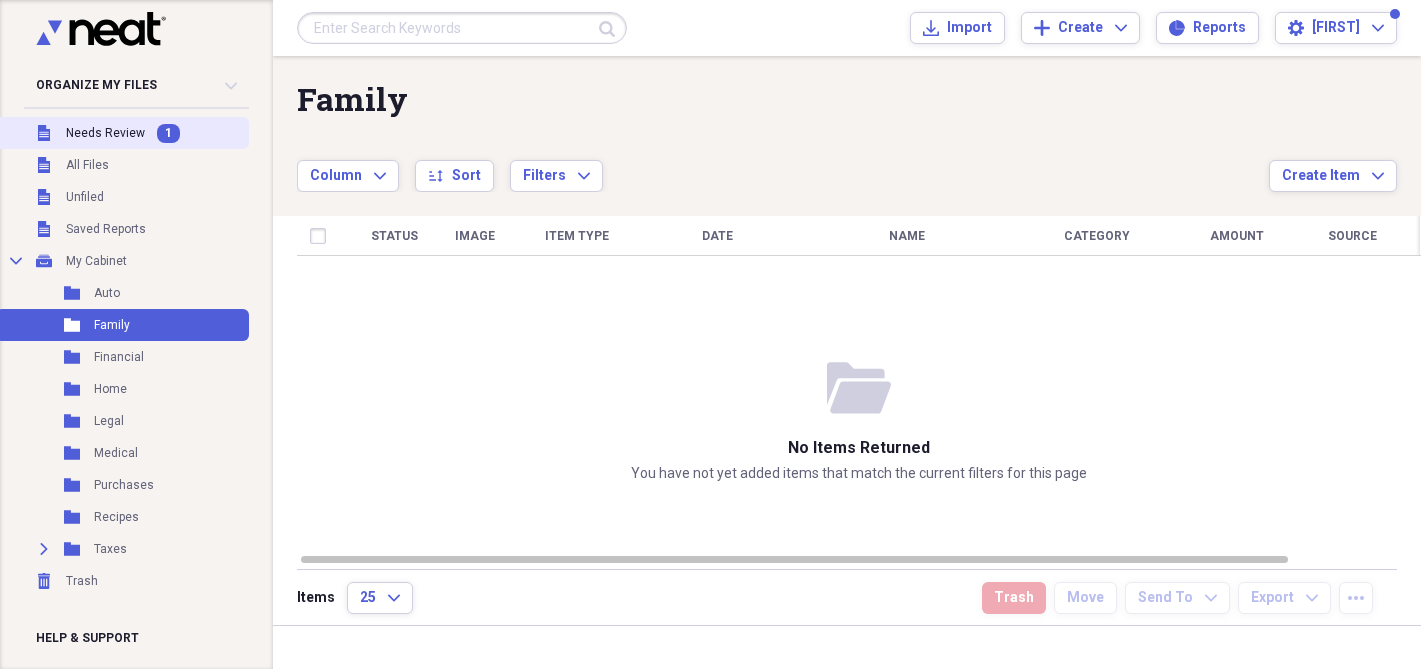 click on "Needs Review" at bounding box center (105, 133) 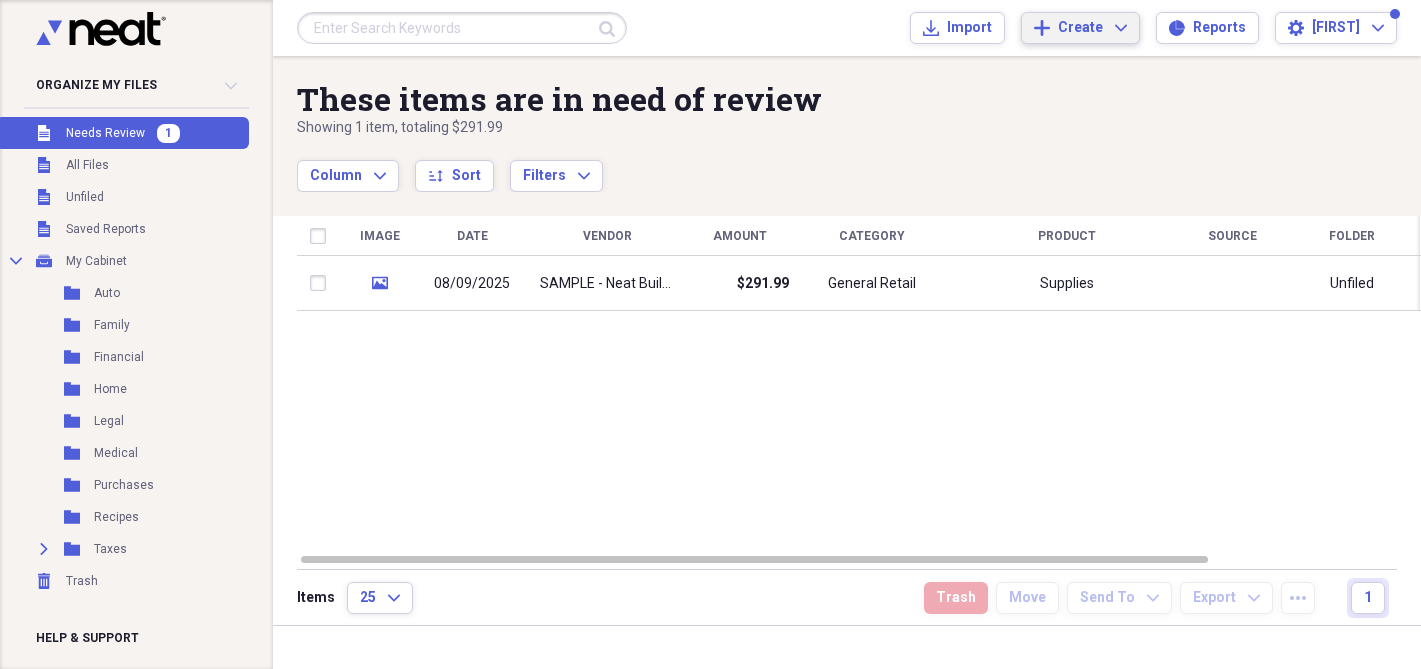 click on "Create" at bounding box center [1080, 28] 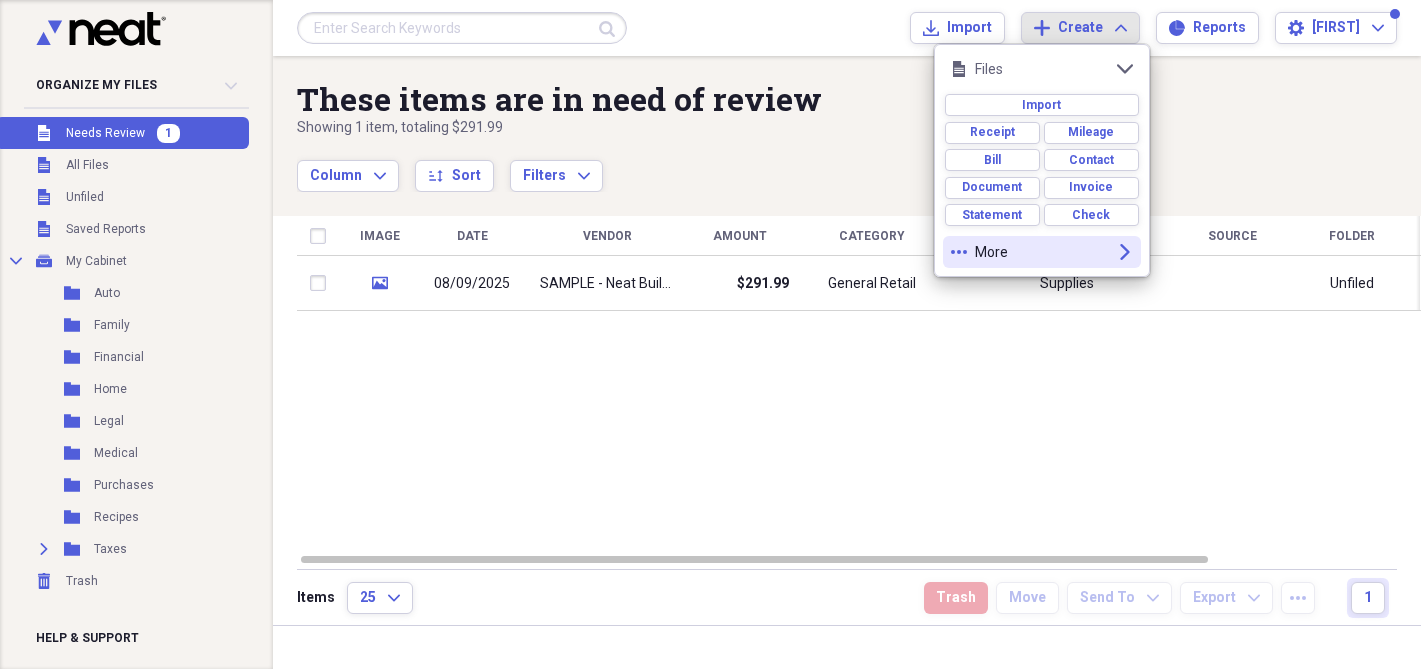 click on "more More expand" at bounding box center [1042, 252] 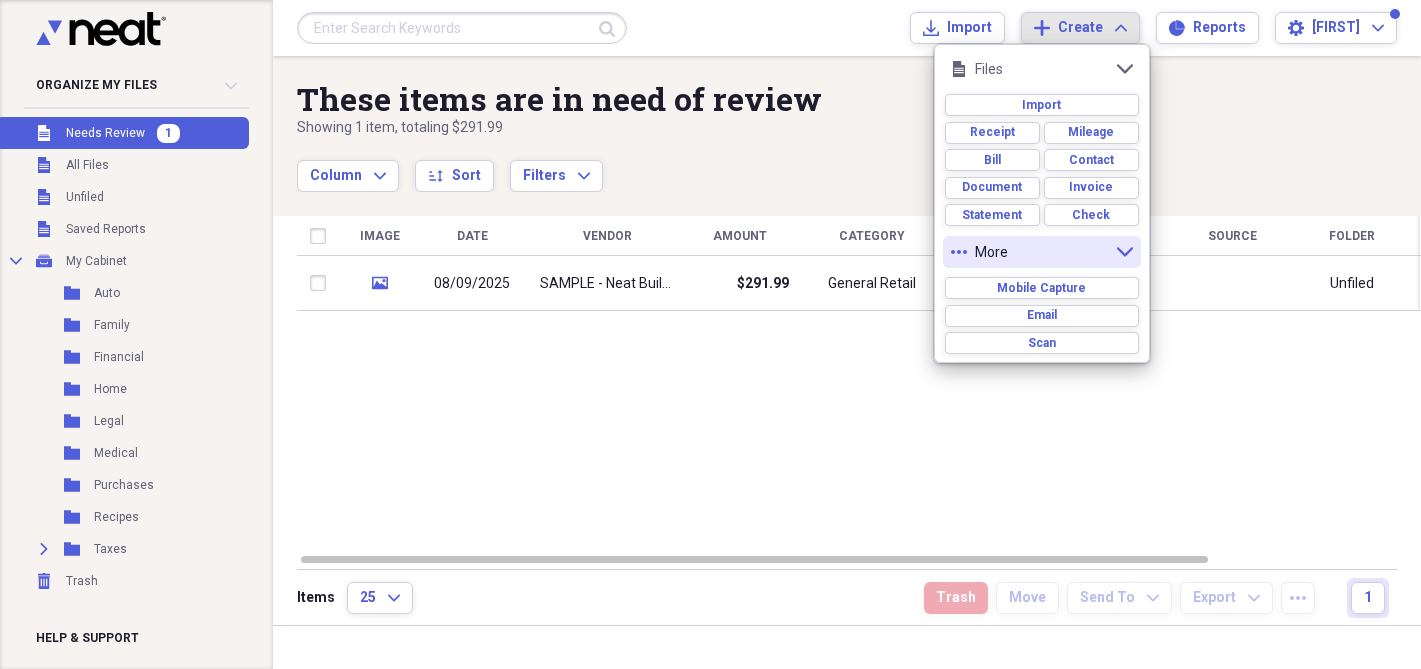 click on "Showing 1 item , totaling $291.99" at bounding box center (783, 128) 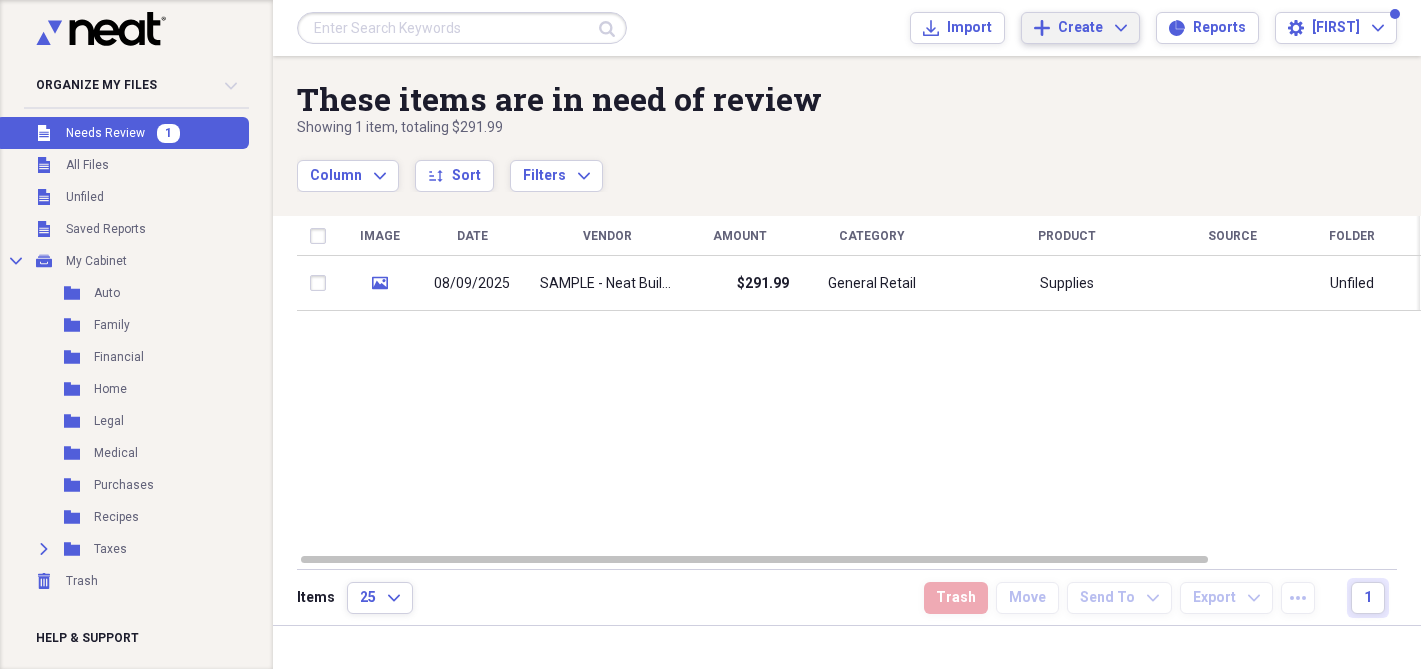 click on "Create" at bounding box center [1080, 28] 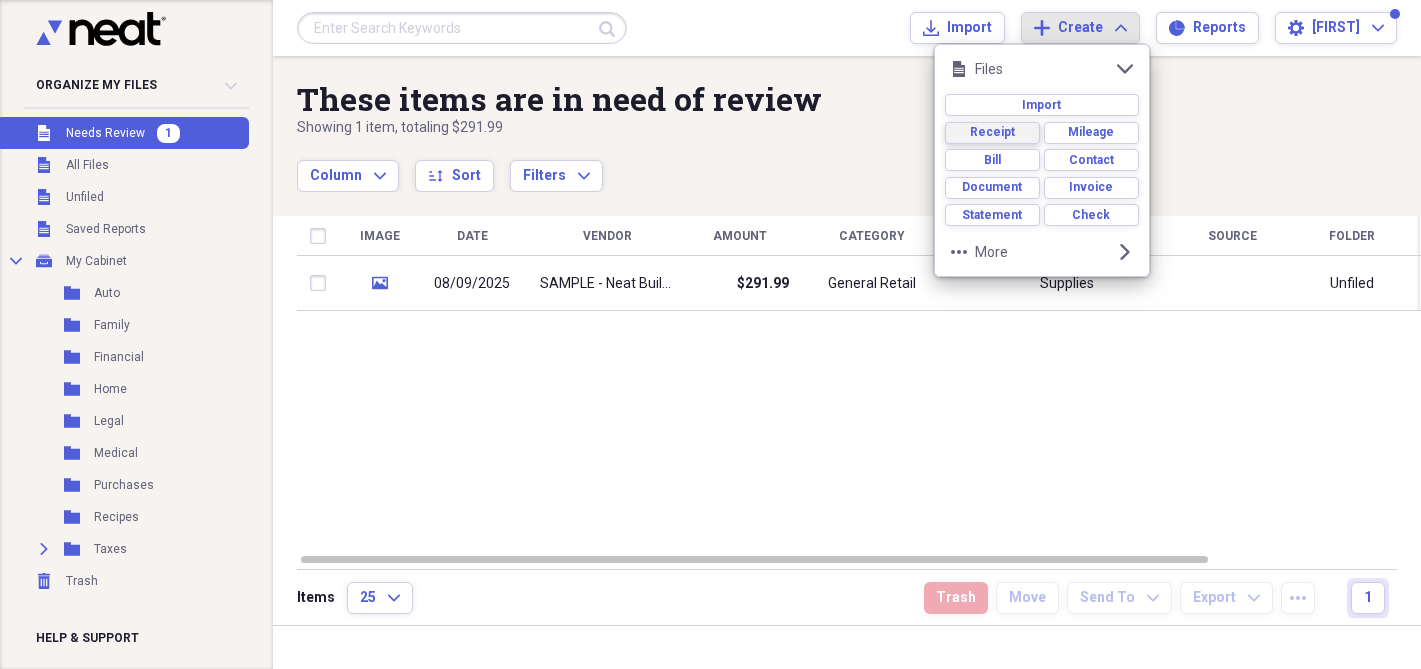 click on "Receipt" at bounding box center (992, 132) 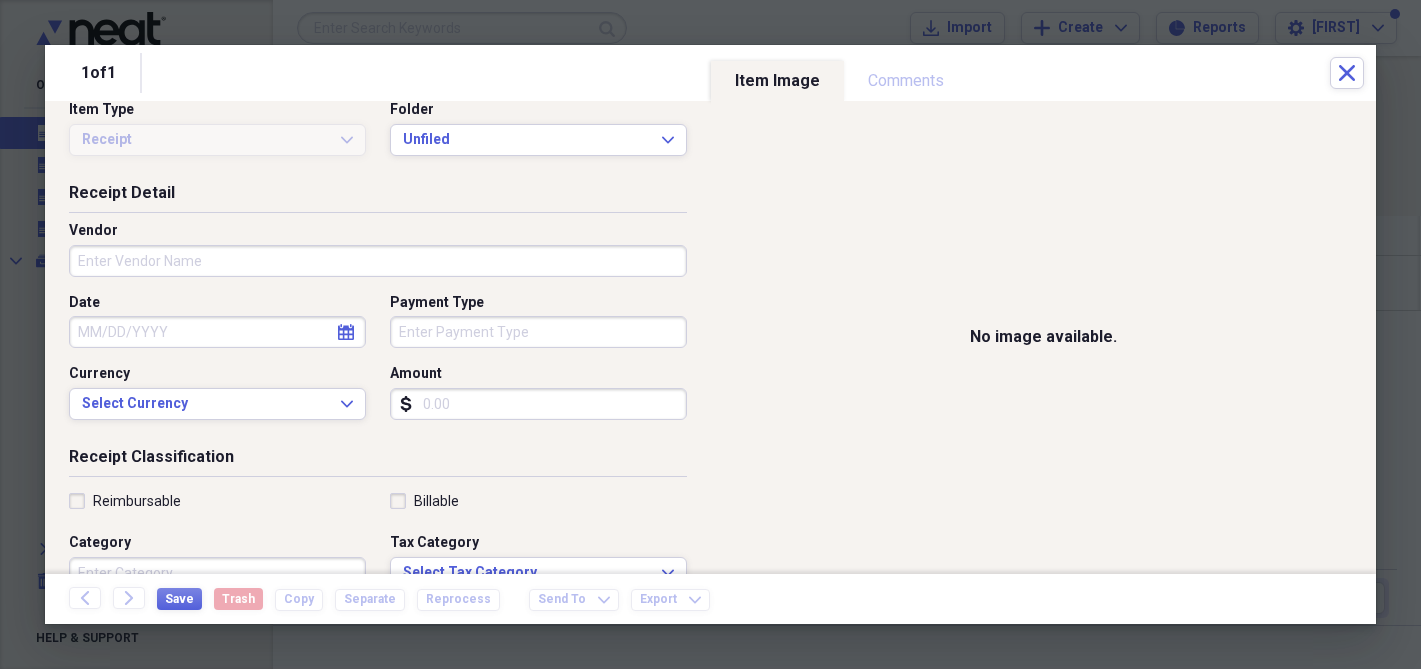 scroll, scrollTop: 31, scrollLeft: 0, axis: vertical 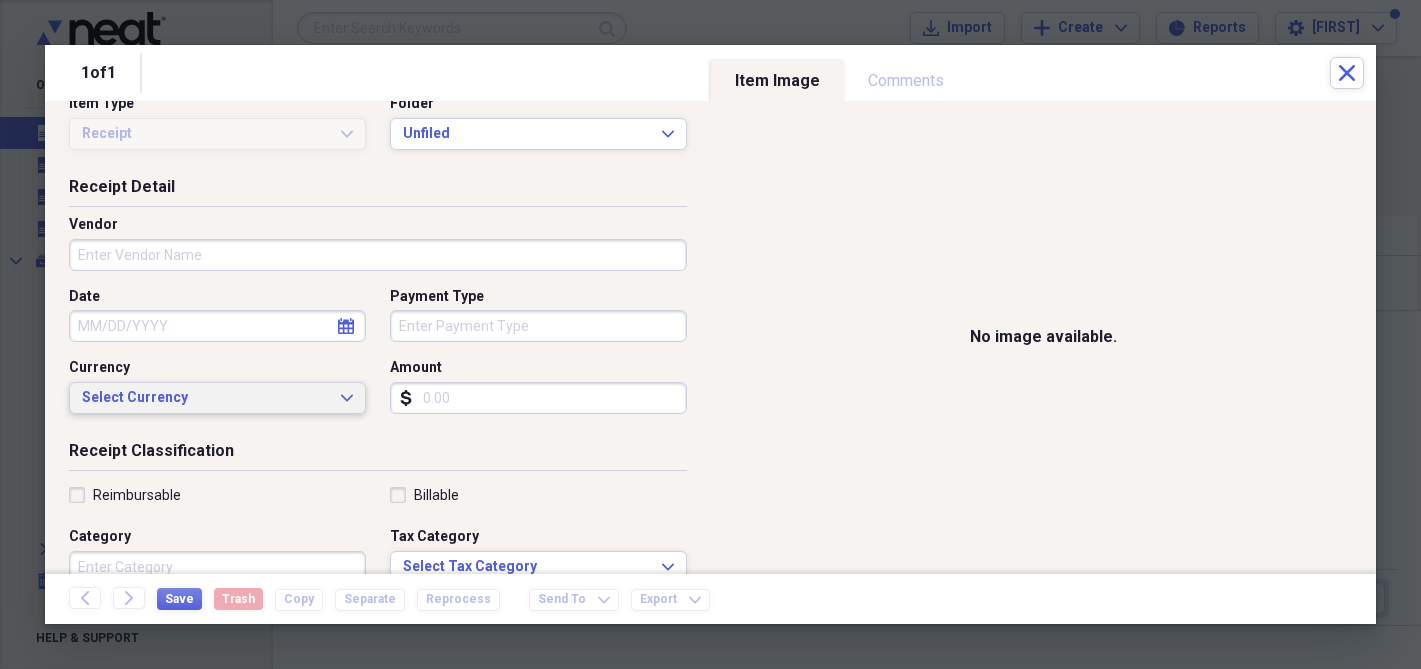 click on "Select Currency" at bounding box center (205, 398) 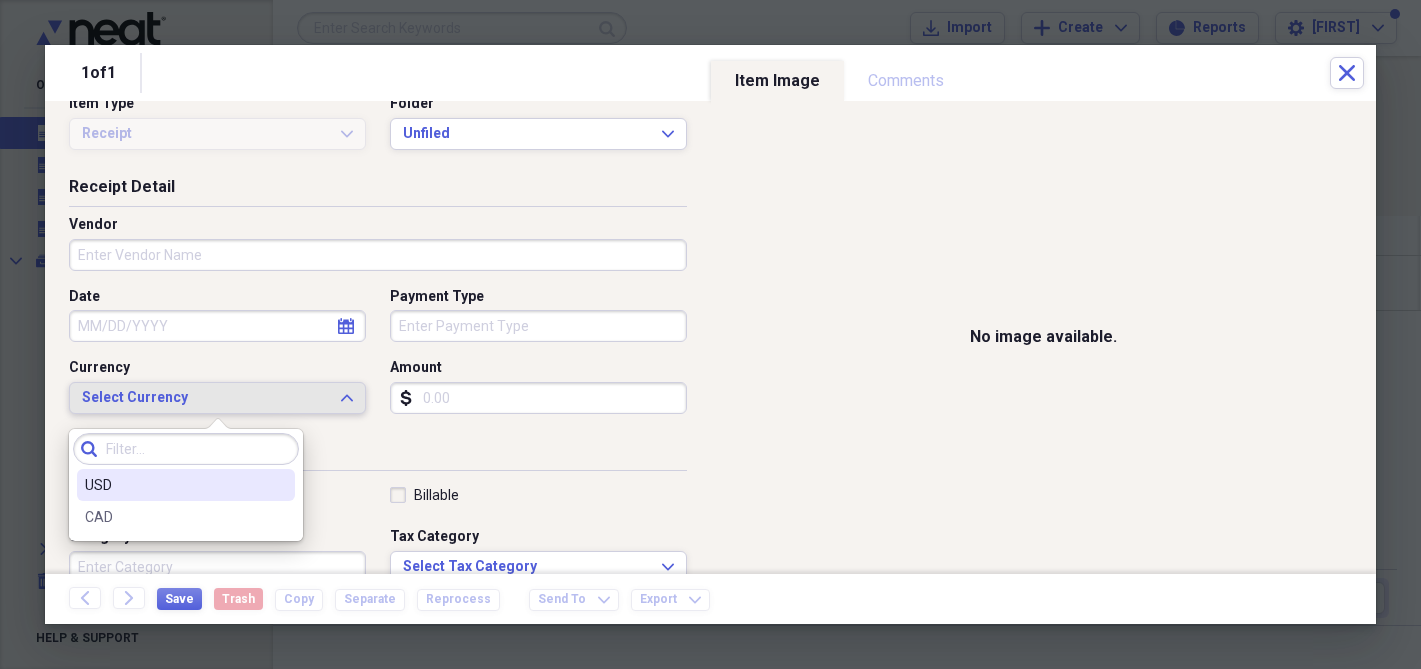 click on "Select Currency" at bounding box center [205, 398] 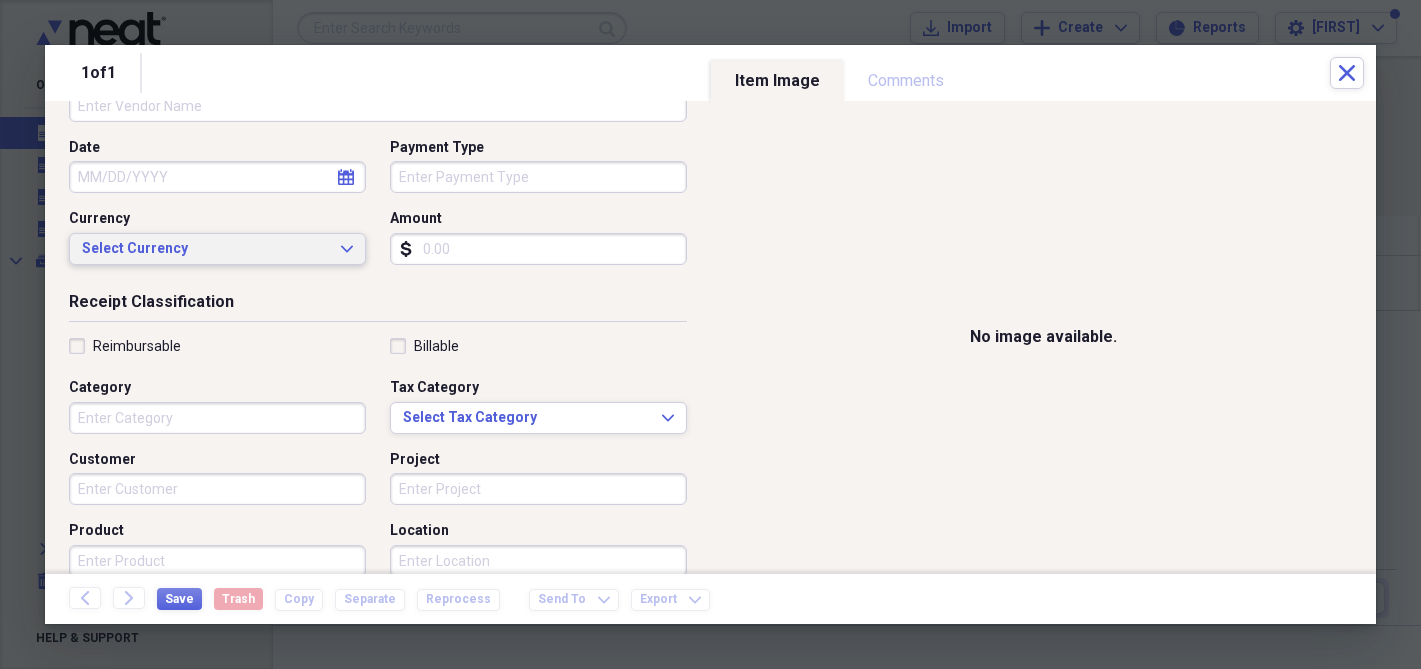 scroll, scrollTop: 183, scrollLeft: 0, axis: vertical 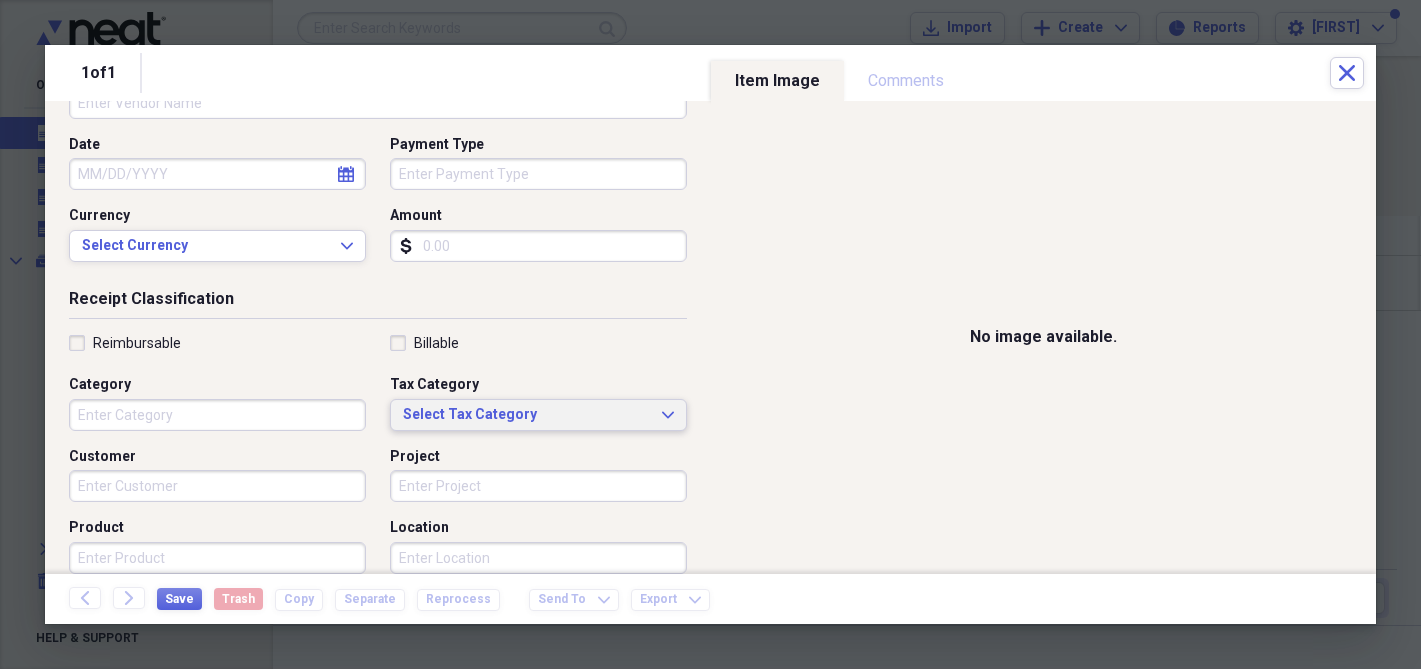click on "Select Tax Category" at bounding box center (526, 415) 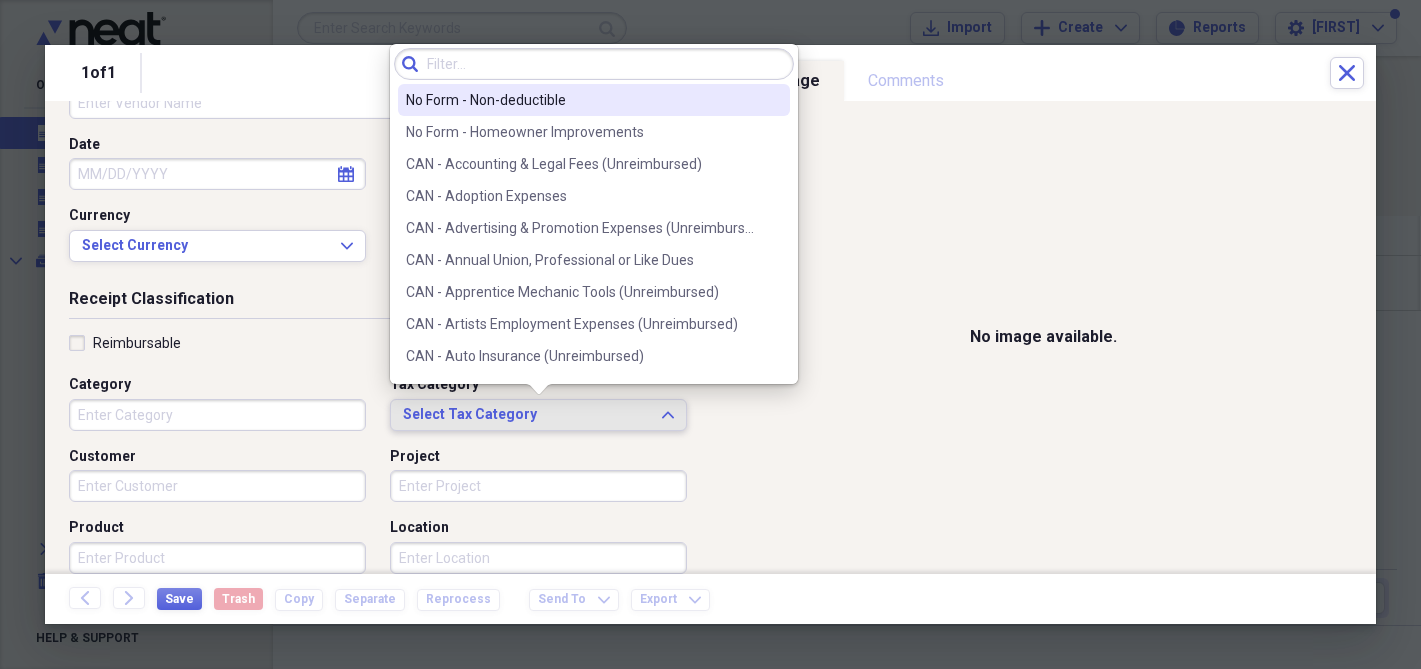 click on "No image available." at bounding box center [1044, 337] 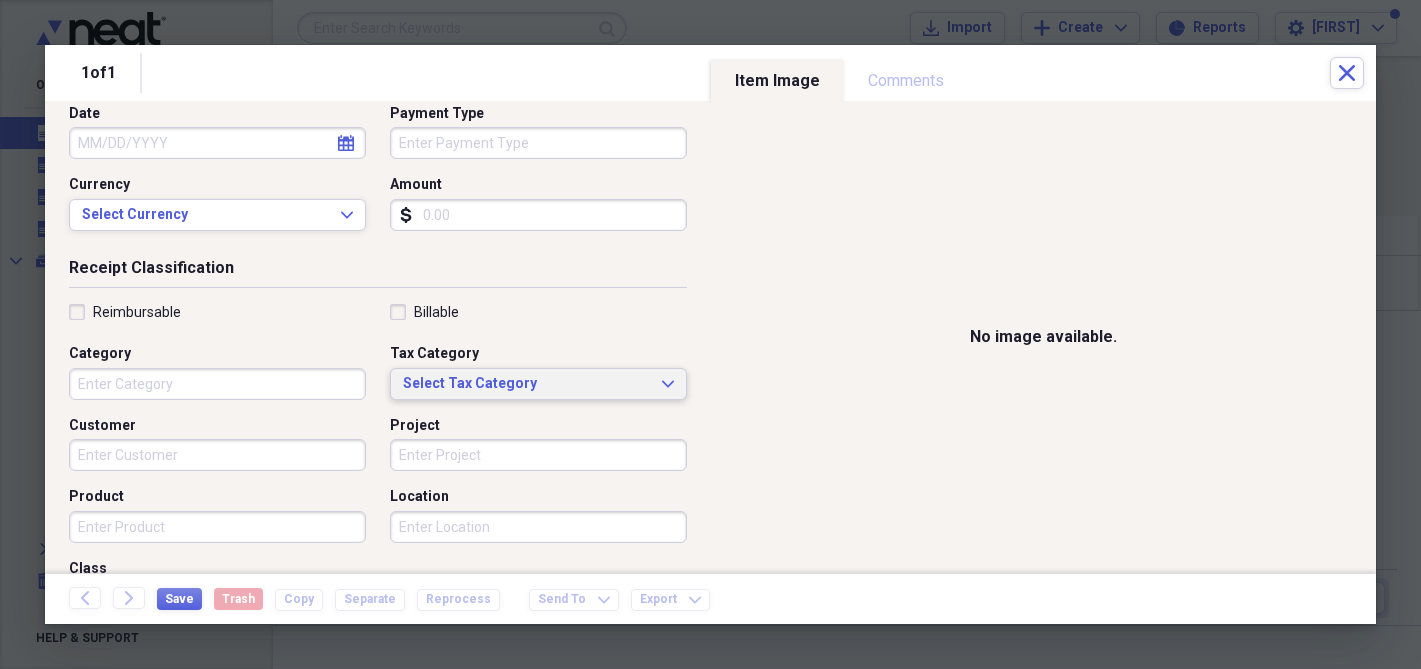 scroll, scrollTop: 232, scrollLeft: 0, axis: vertical 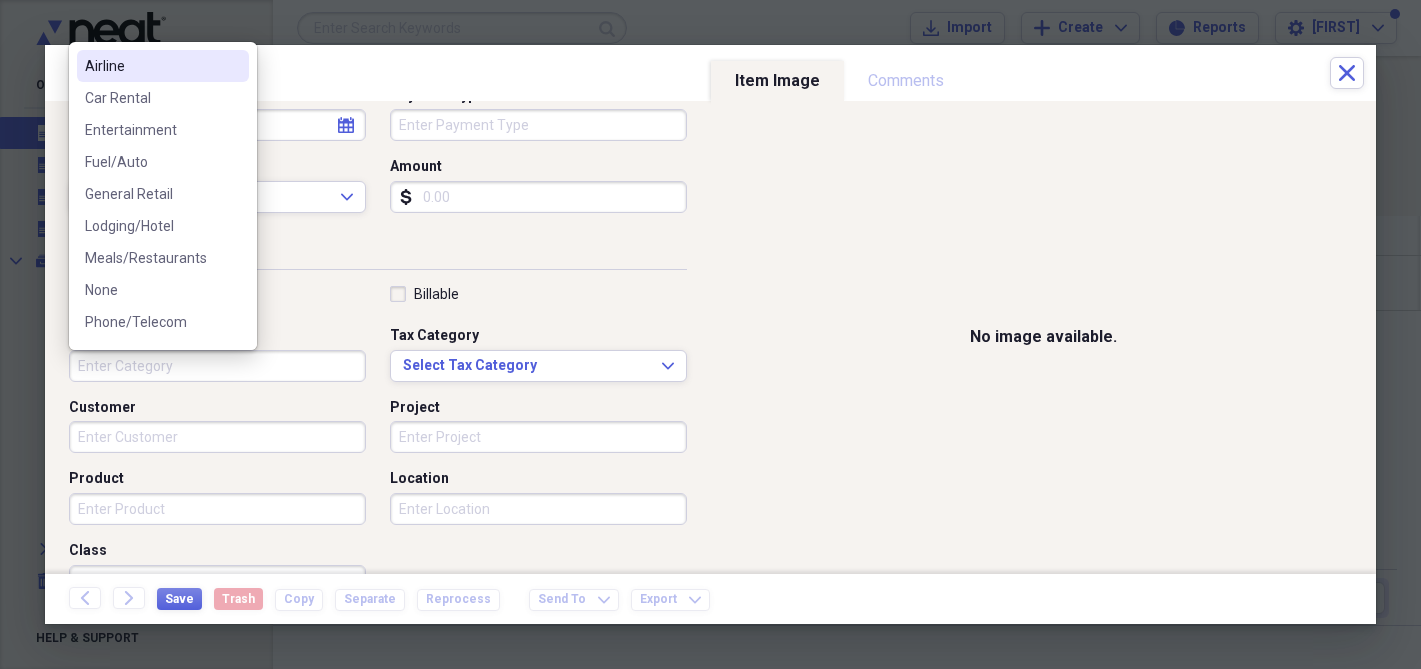 click on "Category" at bounding box center (217, 366) 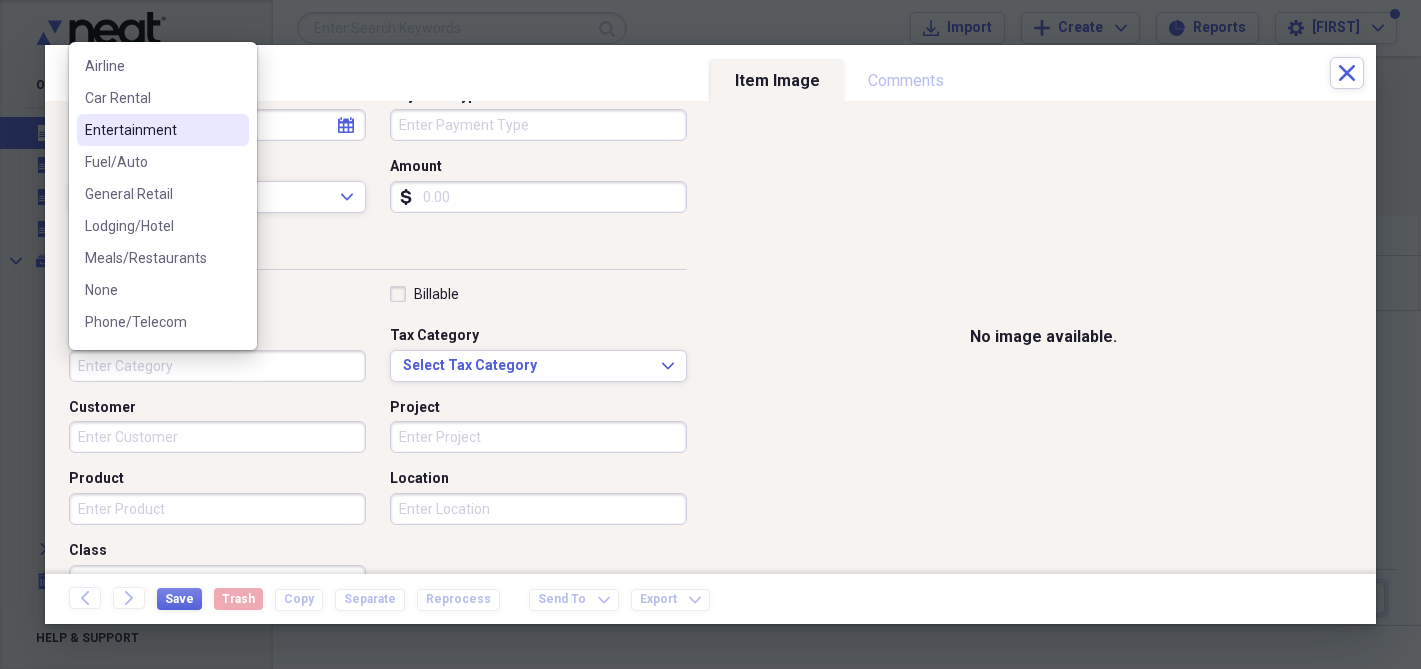 click on "Entertainment" at bounding box center (151, 130) 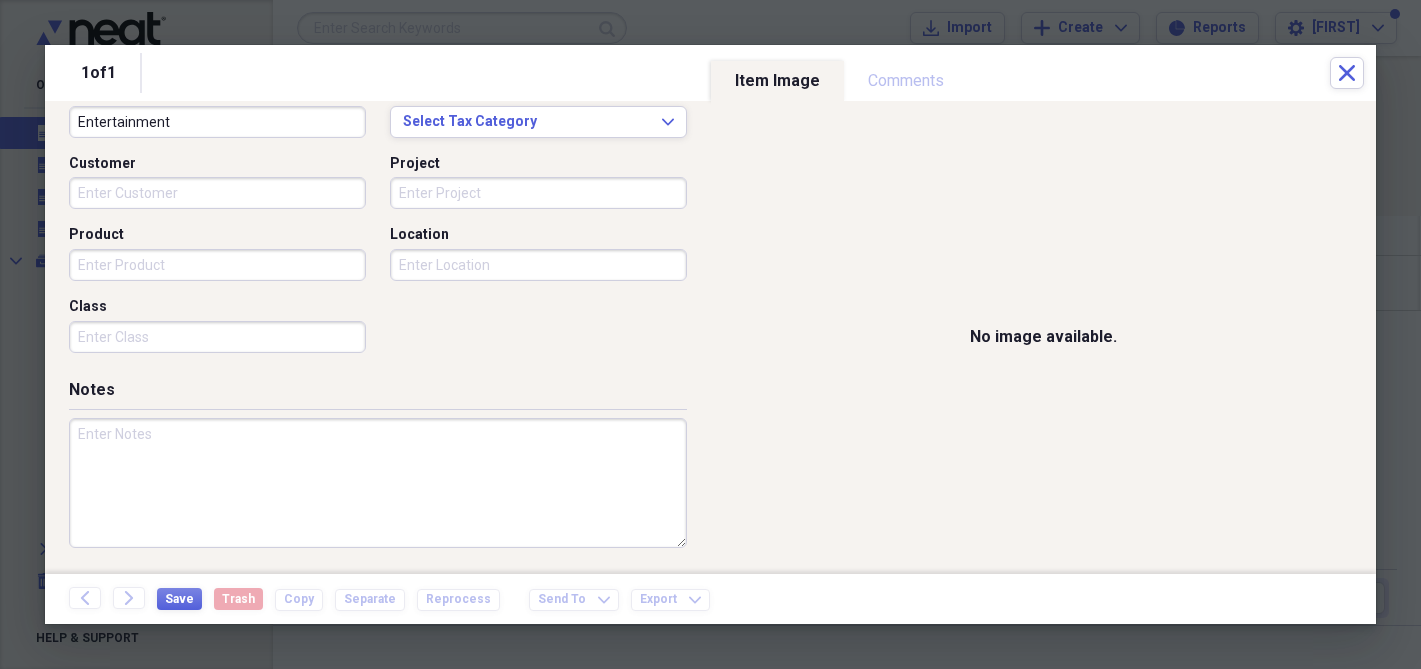 scroll, scrollTop: 0, scrollLeft: 0, axis: both 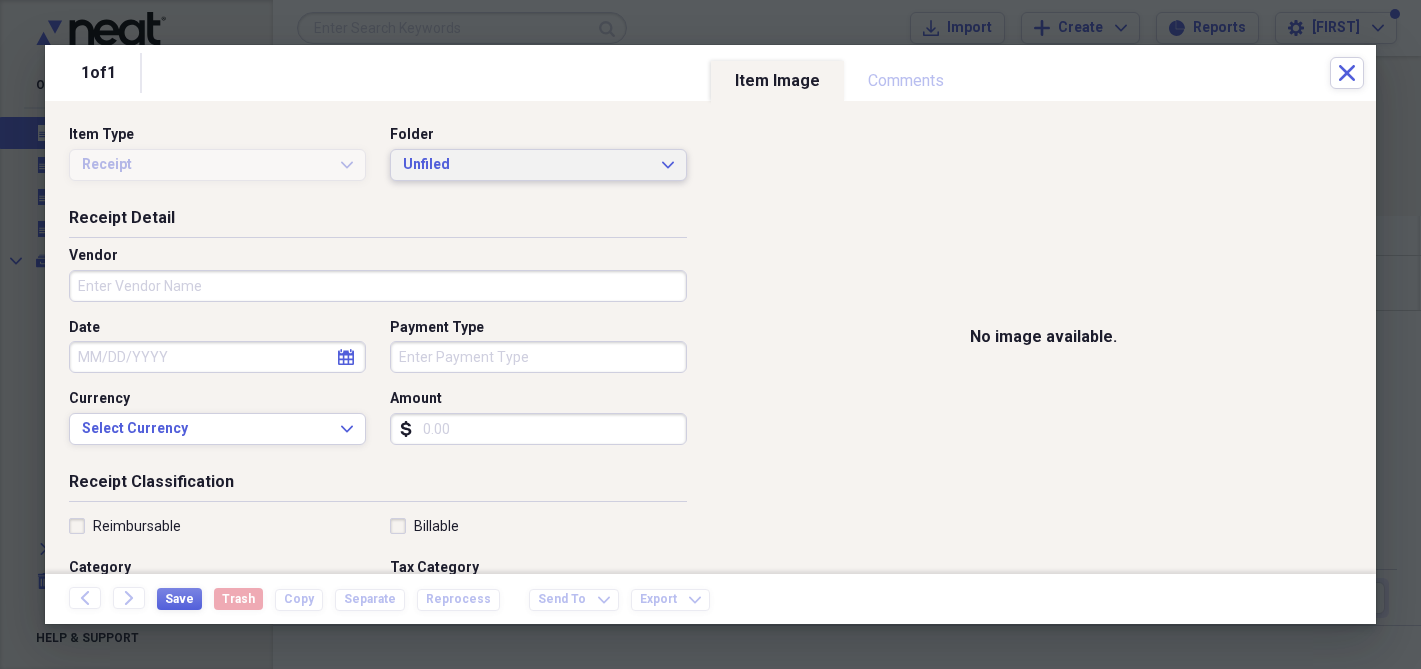 click on "Unfiled" at bounding box center (526, 165) 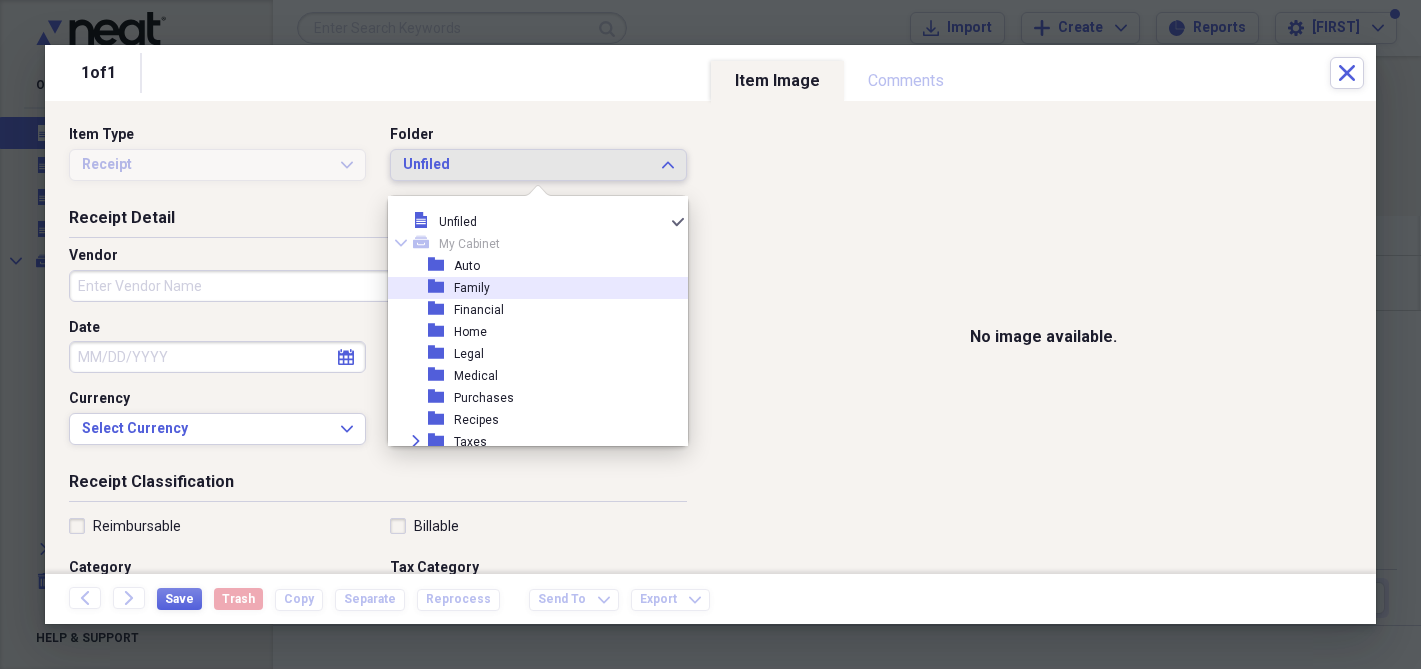 click on "Family" at bounding box center (472, 288) 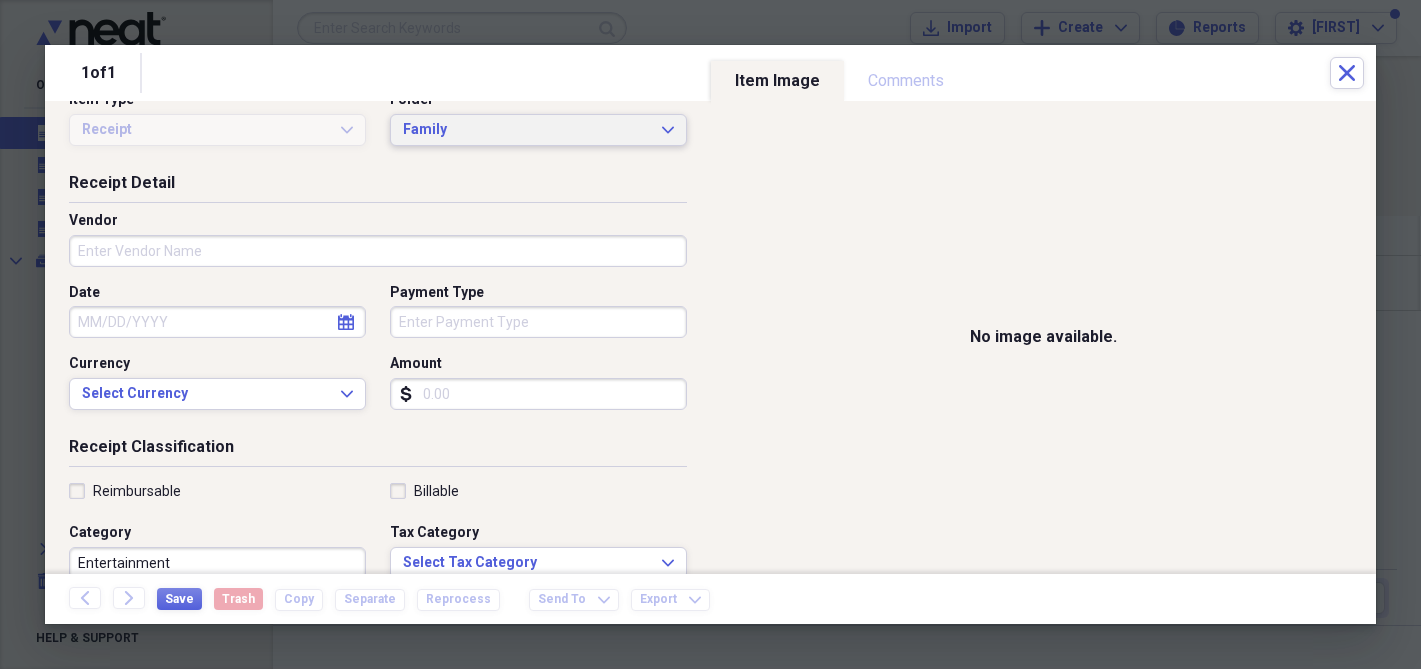 scroll, scrollTop: 39, scrollLeft: 0, axis: vertical 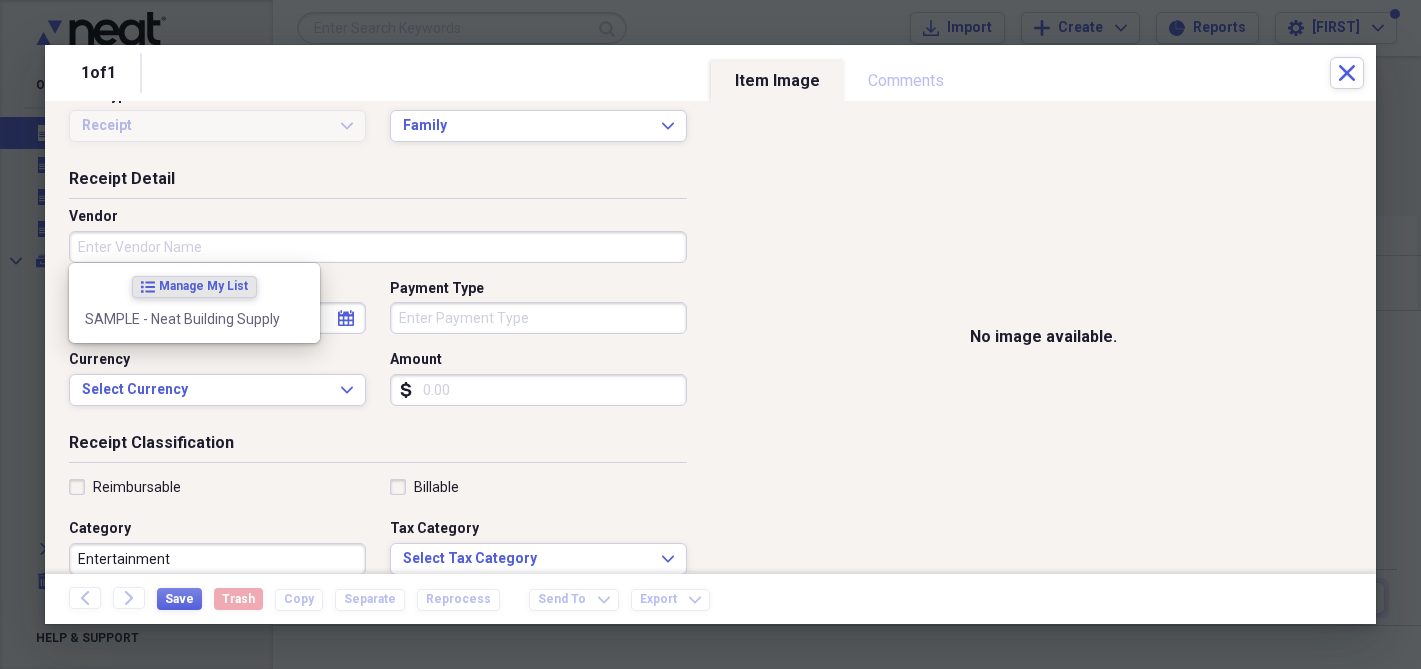 click on "Vendor" at bounding box center (378, 247) 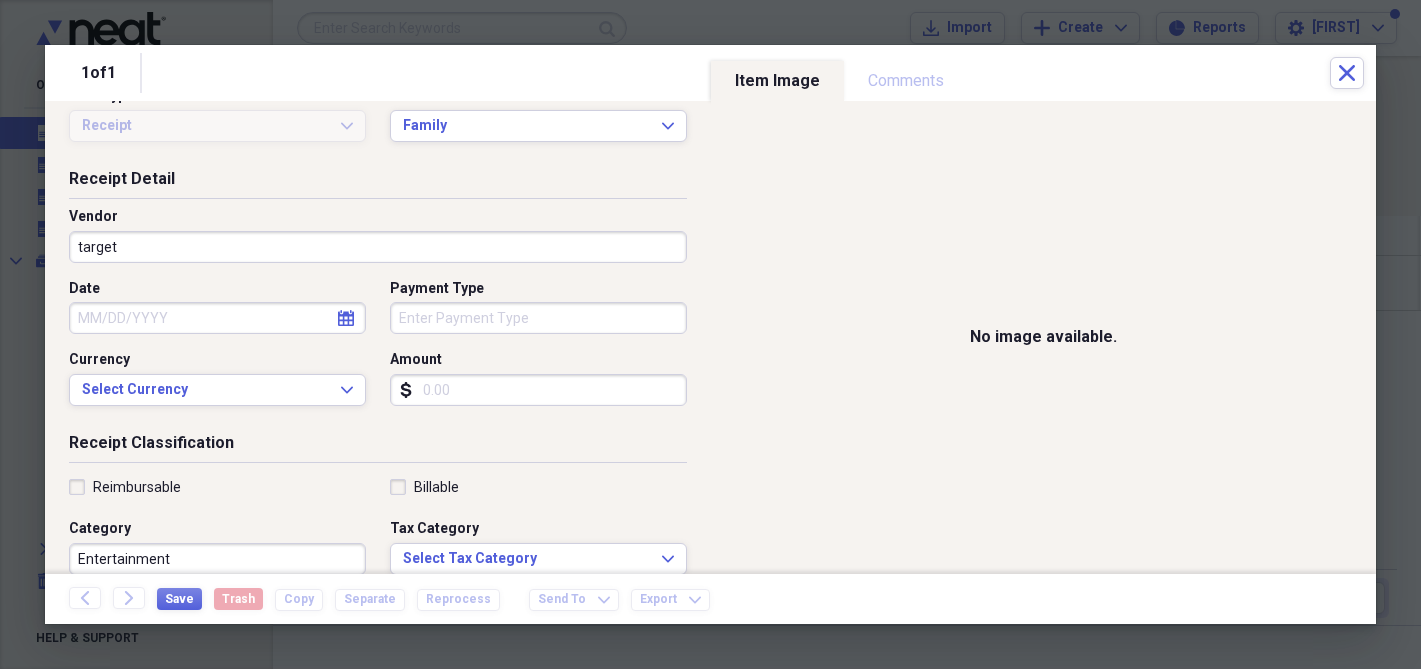 type on "target" 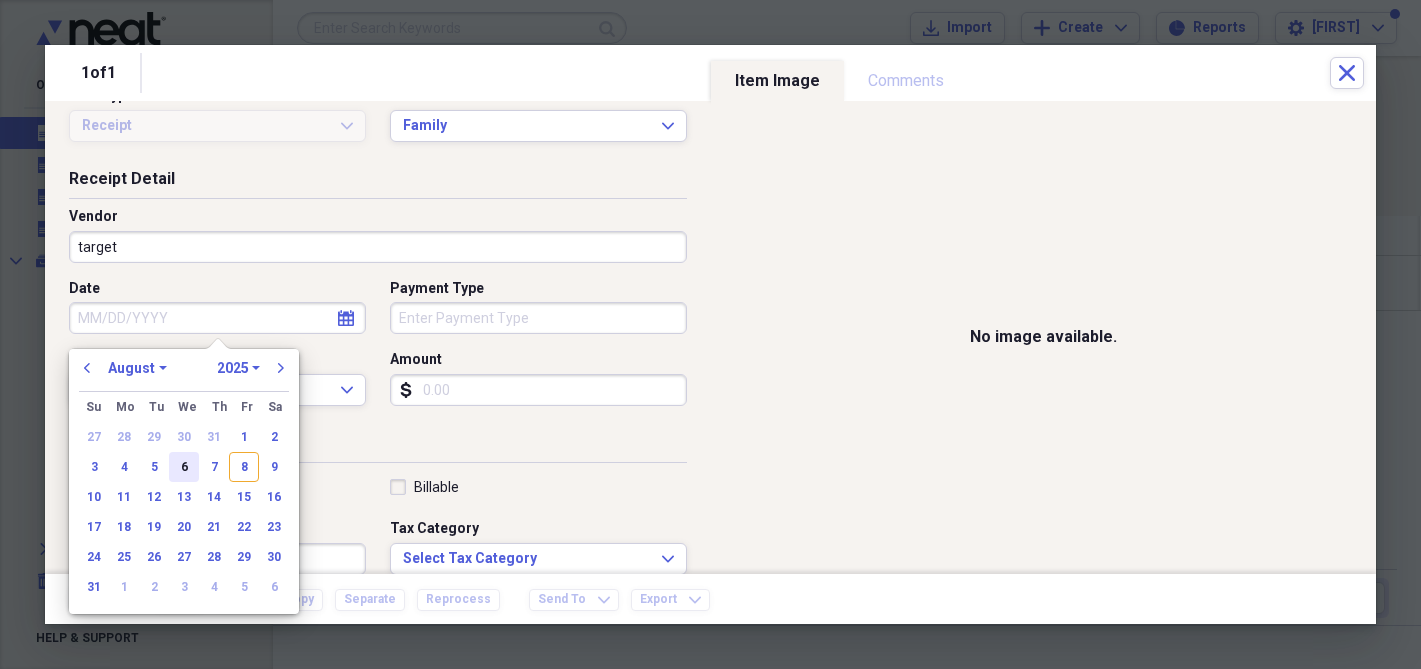 click on "6" at bounding box center [184, 467] 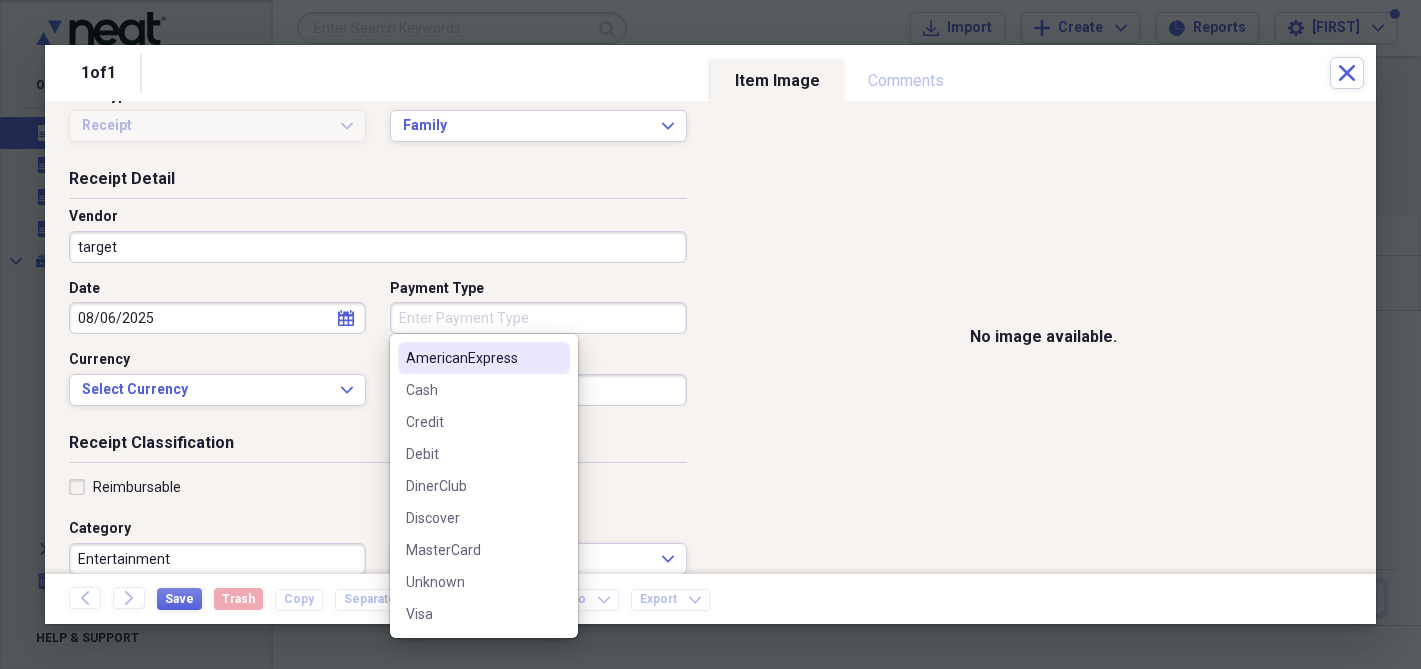 click on "Payment Type" at bounding box center (538, 318) 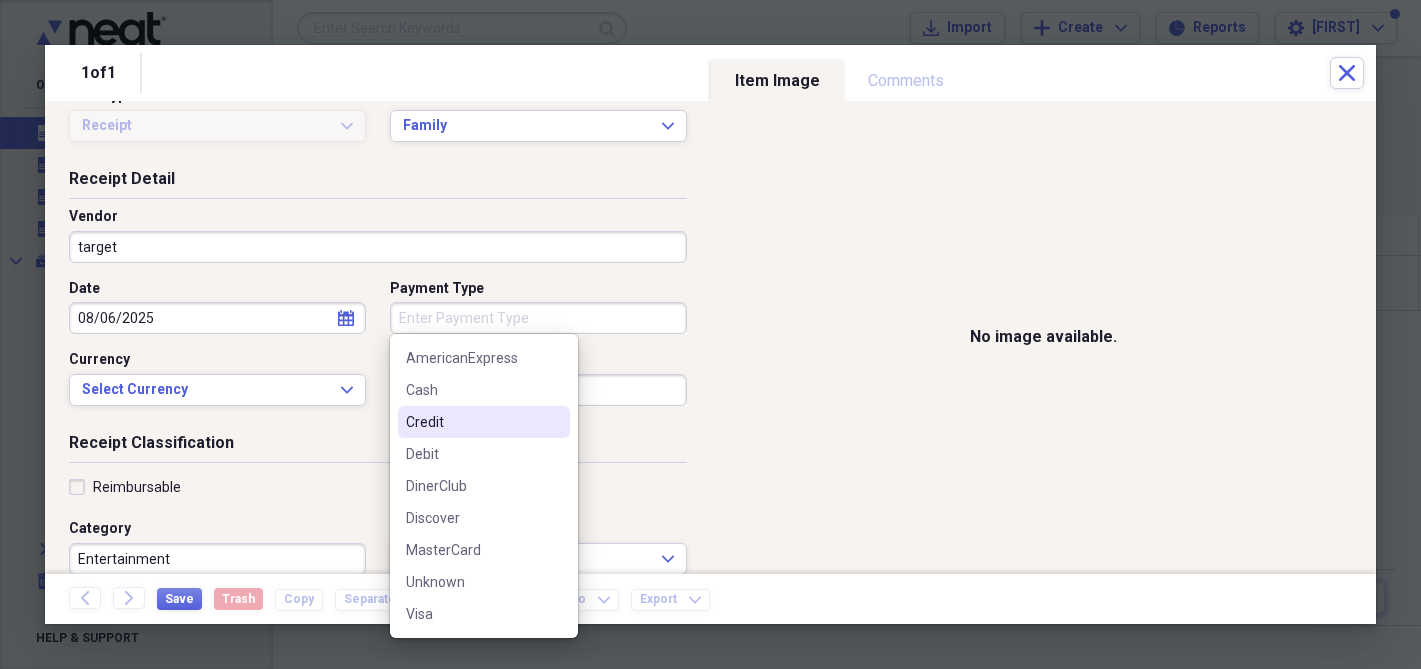 click on "Credit" at bounding box center [472, 422] 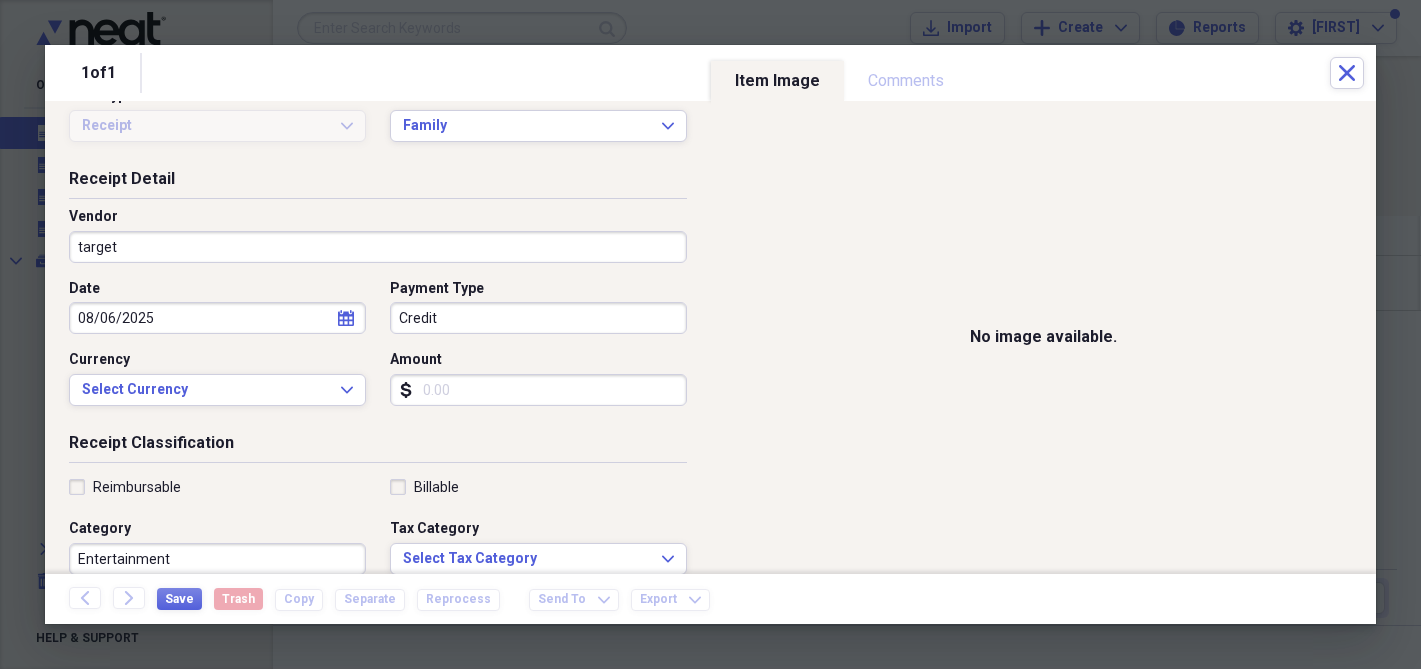 click on "Date 08/06/2025 calendar Calendar Payment Type Credit Currency Select Currency Expand Amount dollar-sign" at bounding box center (378, 350) 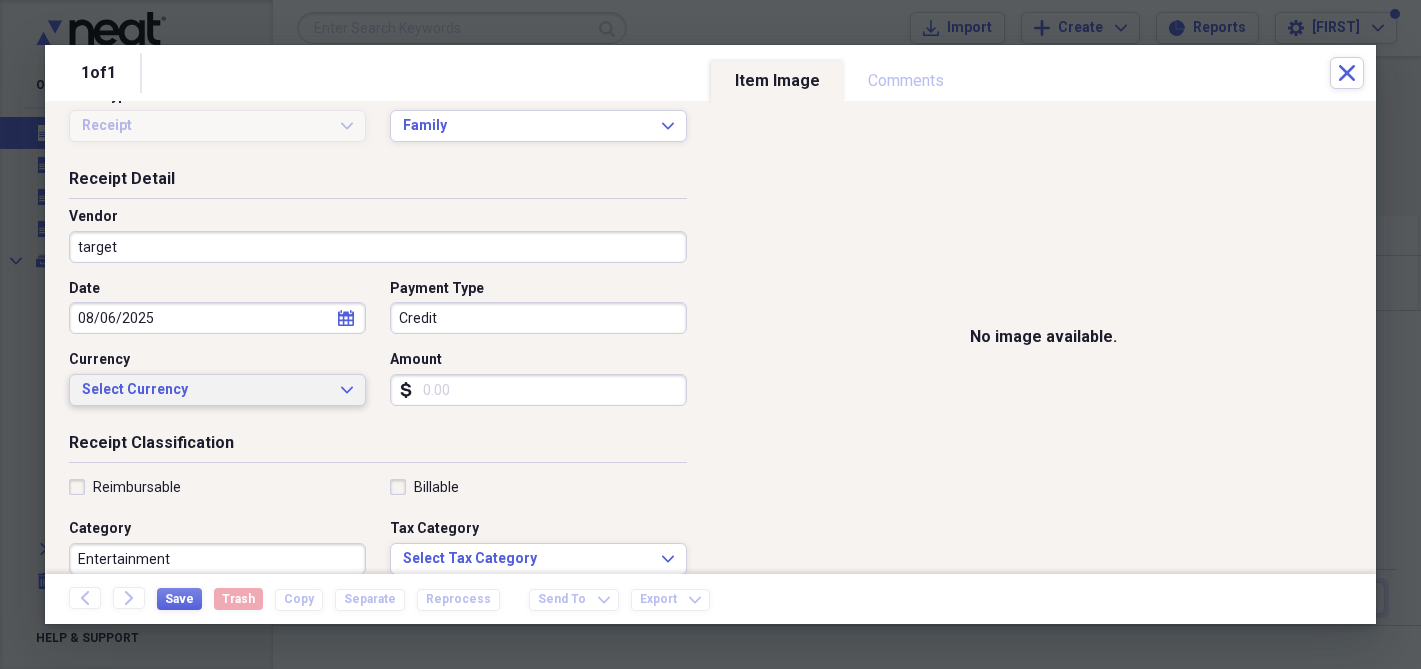 click on "Select Currency" at bounding box center (205, 390) 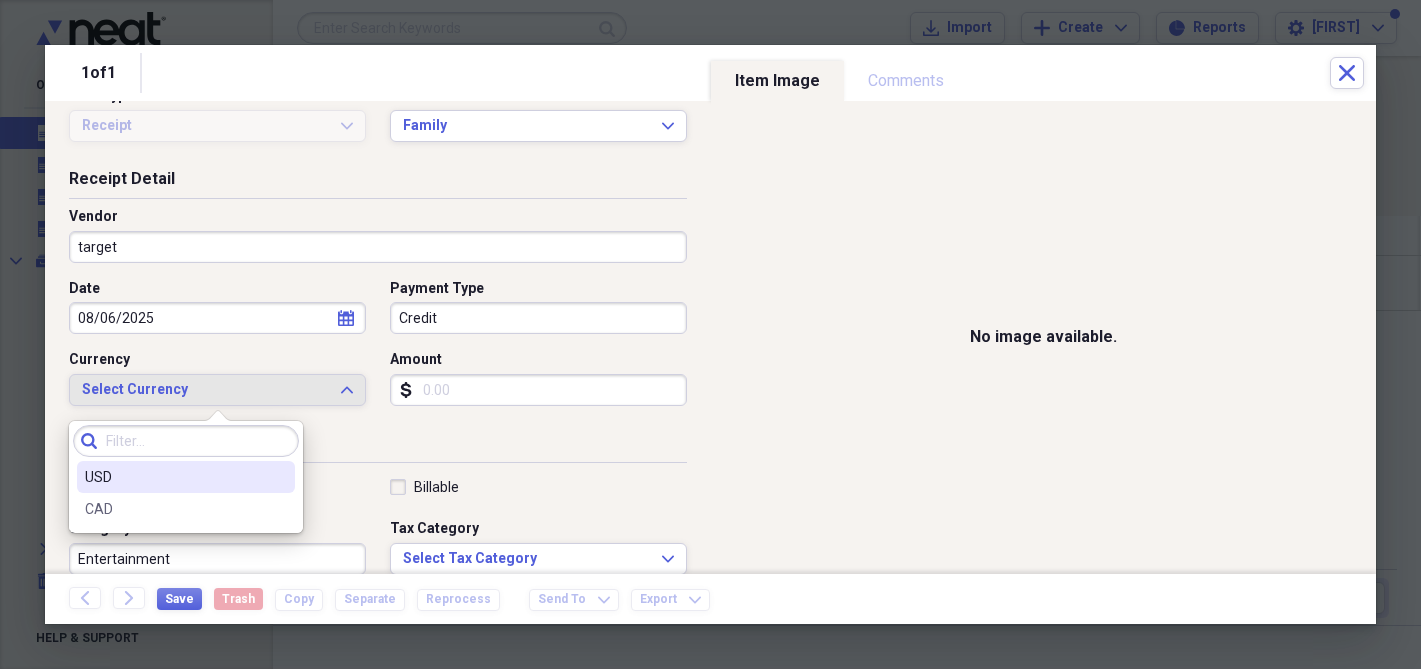 click on "USD" at bounding box center [174, 477] 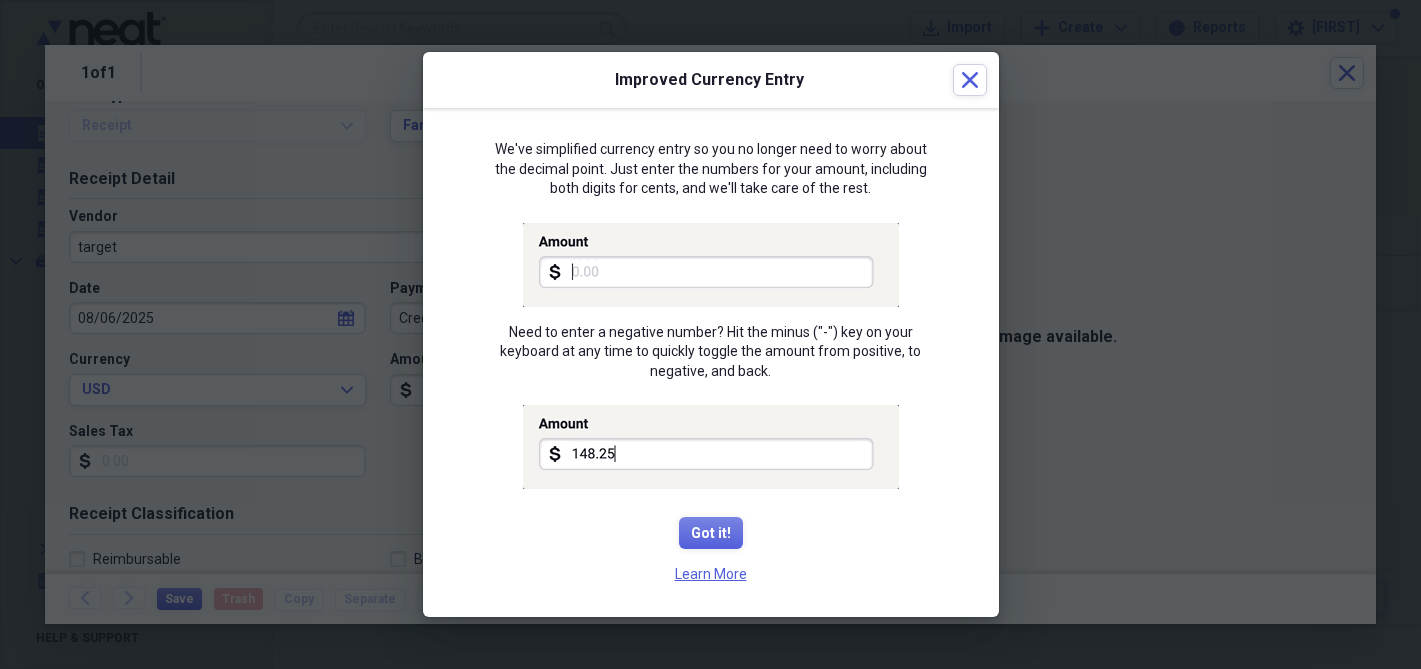 click on "Organize My Files 1 Collapse Unfiled Needs Review 1 Unfiled All Files Unfiled Unfiled Unfiled Saved Reports Collapse My Cabinet My Cabinet Add Folder Folder Auto Add Folder Folder Family Add Folder Folder Financial Add Folder Folder Home Add Folder Folder Legal Add Folder Folder Medical Add Folder Folder Purchases Add Folder Folder Recipes Add Folder Expand Folder Taxes Add Folder Trash Trash Help & Support Submit Import Import Add Create Expand Reports Reports Settings Kelsey Expand These items are in need of review Showing 1 item , totaling $291.99 Column Expand sort Sort Filters  Expand Create Item Expand Image Date Vendor Amount Category Product Source Folder Billable Reimbursable media 08/09/2025 SAMPLE - Neat Building Supply $291.99 General Retail Supplies Unfiled Items 25 Expand Trash Move Send To Expand Export Expand more 1 1  of  1 Close Item Type Receipt Expand Folder Family Expand Receipt Detail Vendor target Date 08/06/2025 calendar Calendar Payment Type Credit Currency USD Expand Amount Sales Tax" at bounding box center [710, 334] 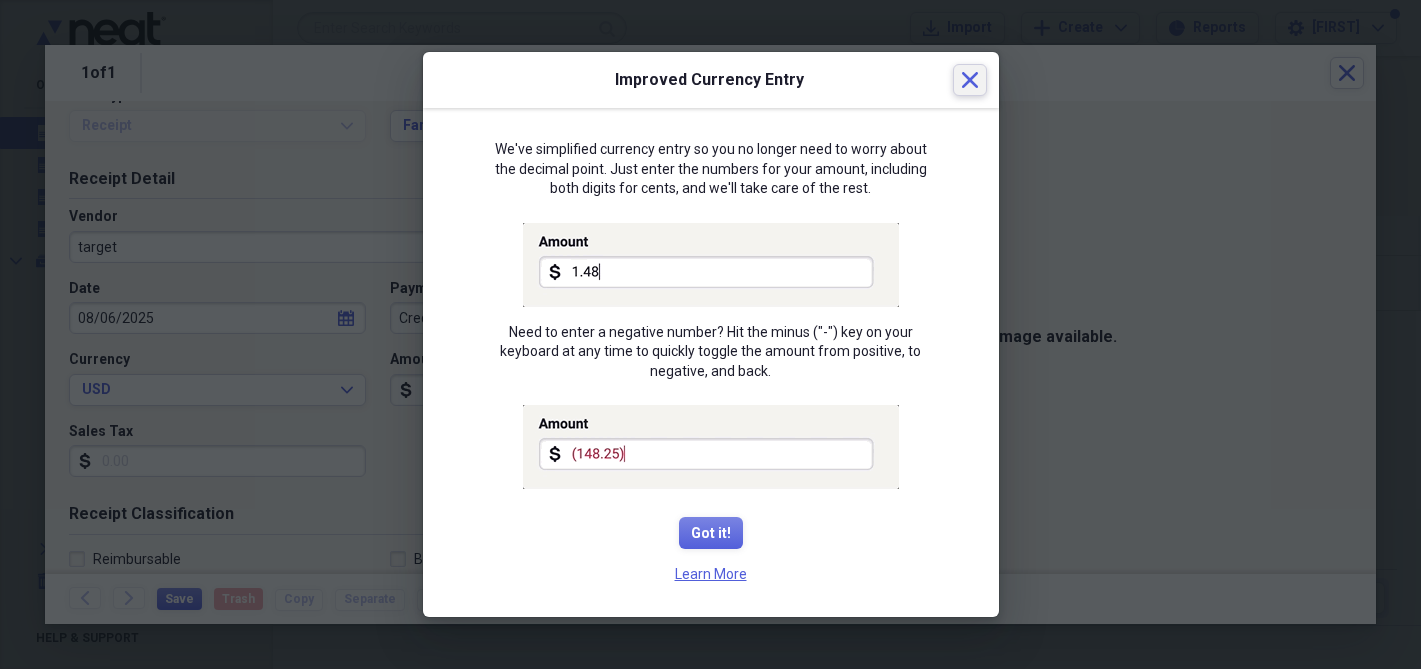 click on "Close" at bounding box center (970, 80) 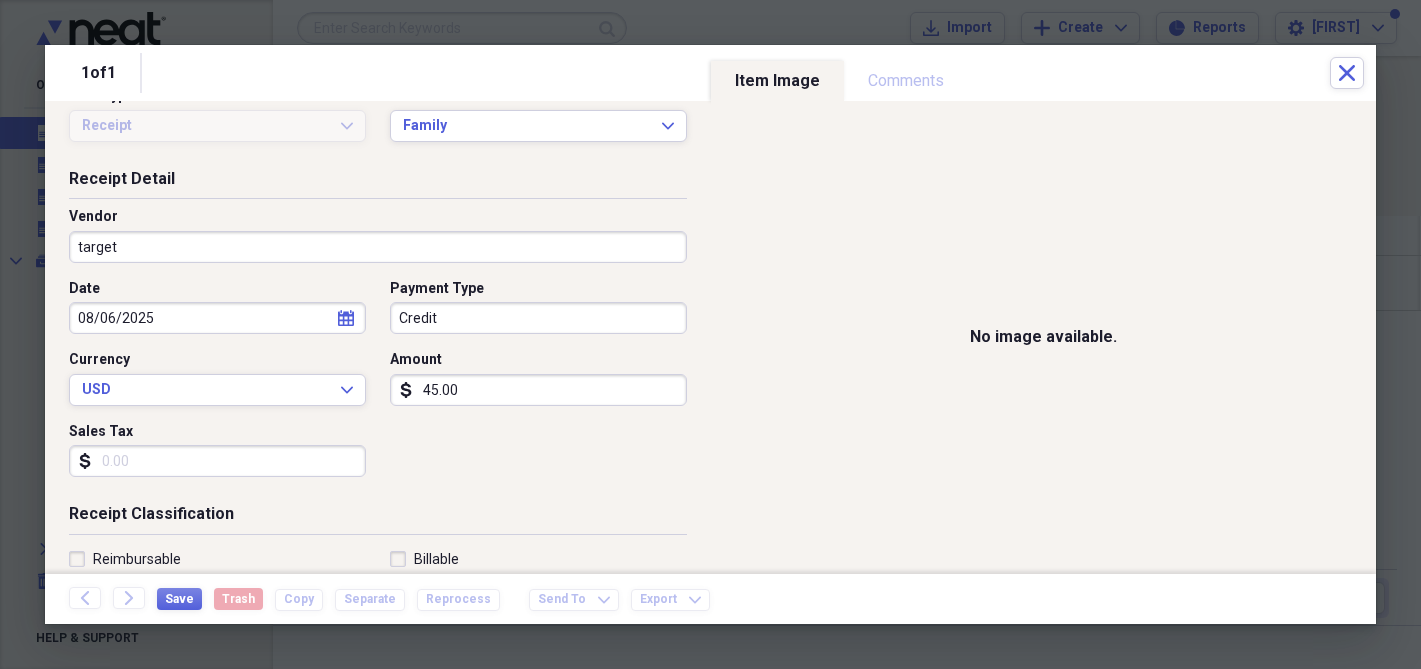 type on "45.00" 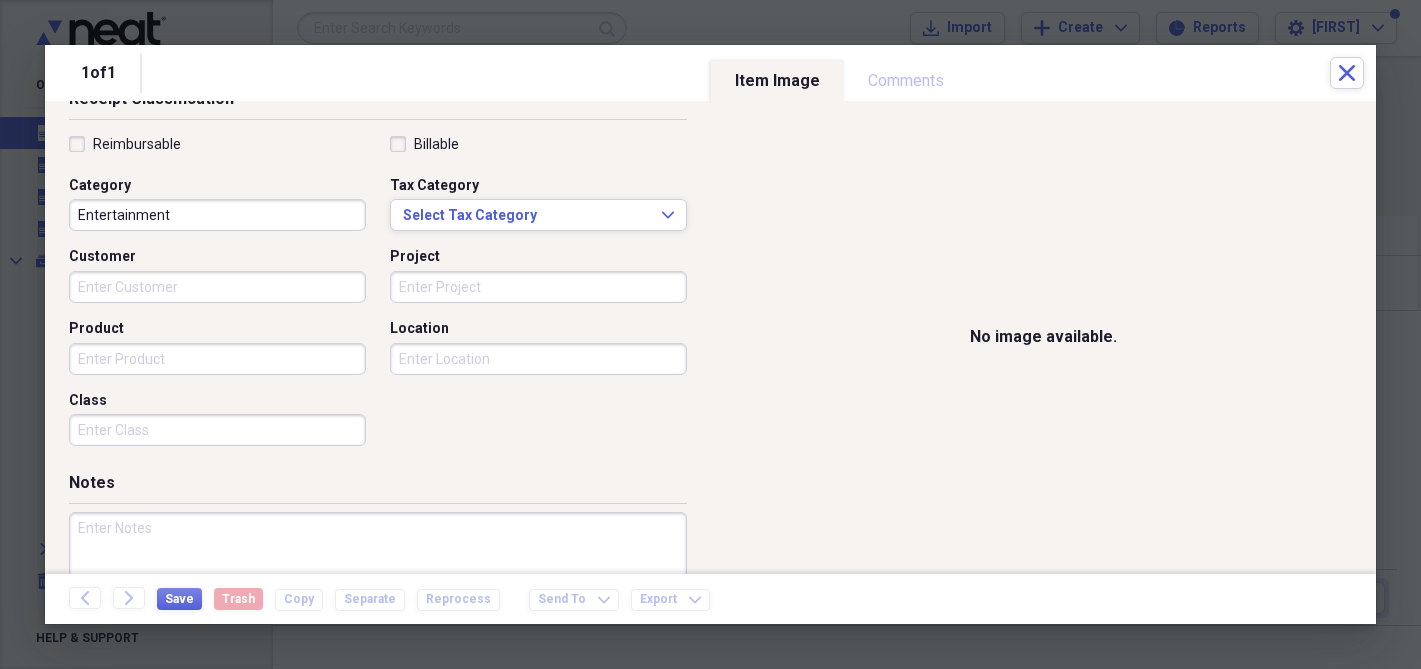 scroll, scrollTop: 547, scrollLeft: 0, axis: vertical 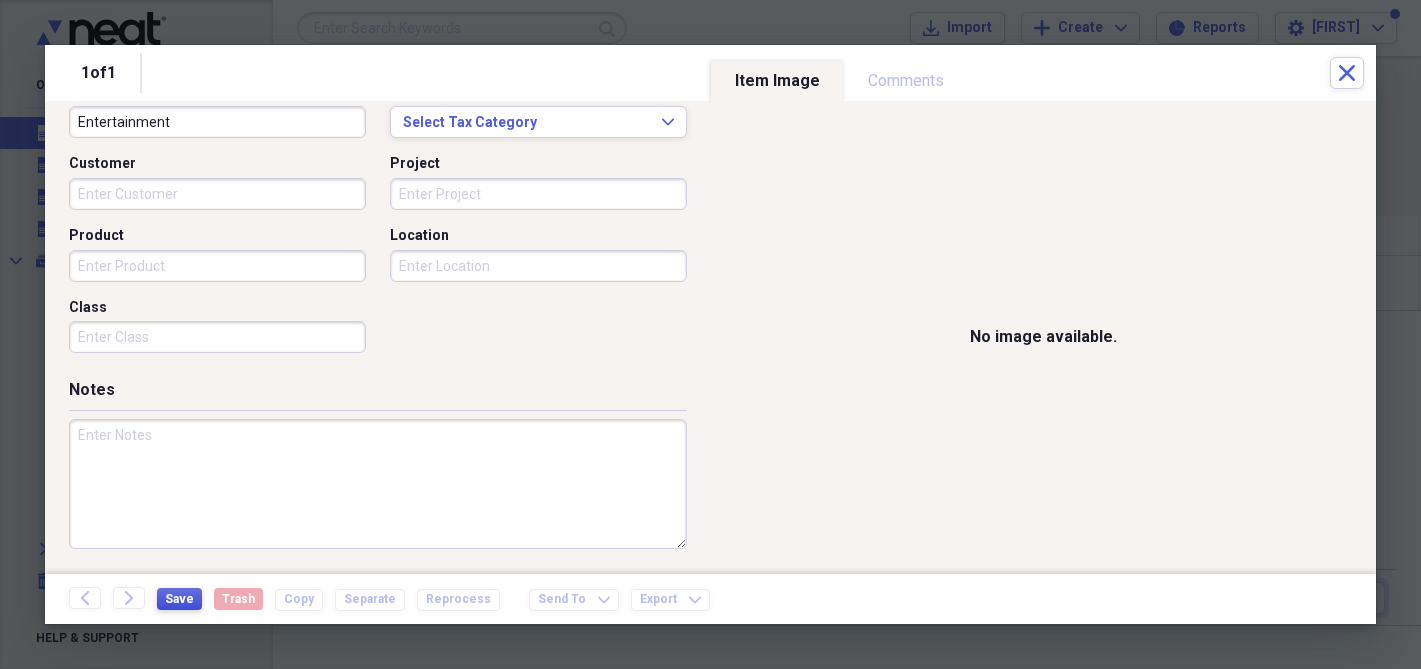 click on "Save" at bounding box center (179, 599) 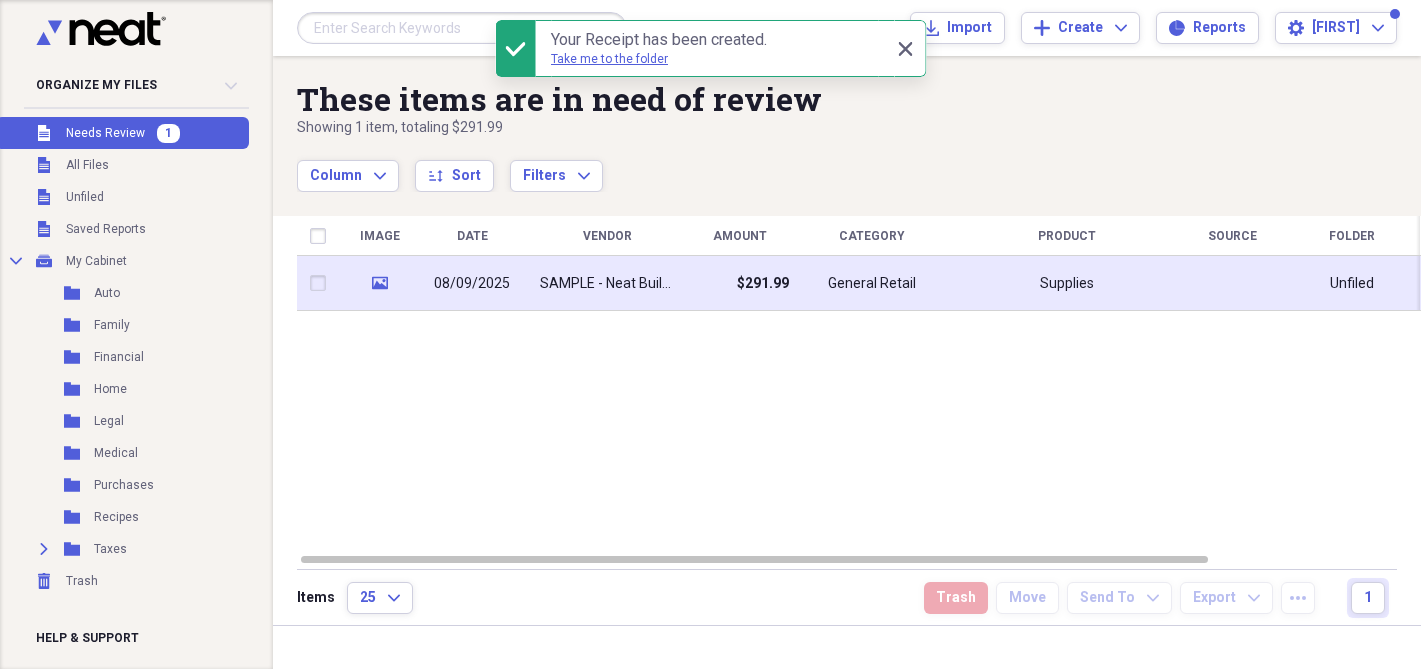 click on "SAMPLE - Neat Building Supply" at bounding box center (607, 284) 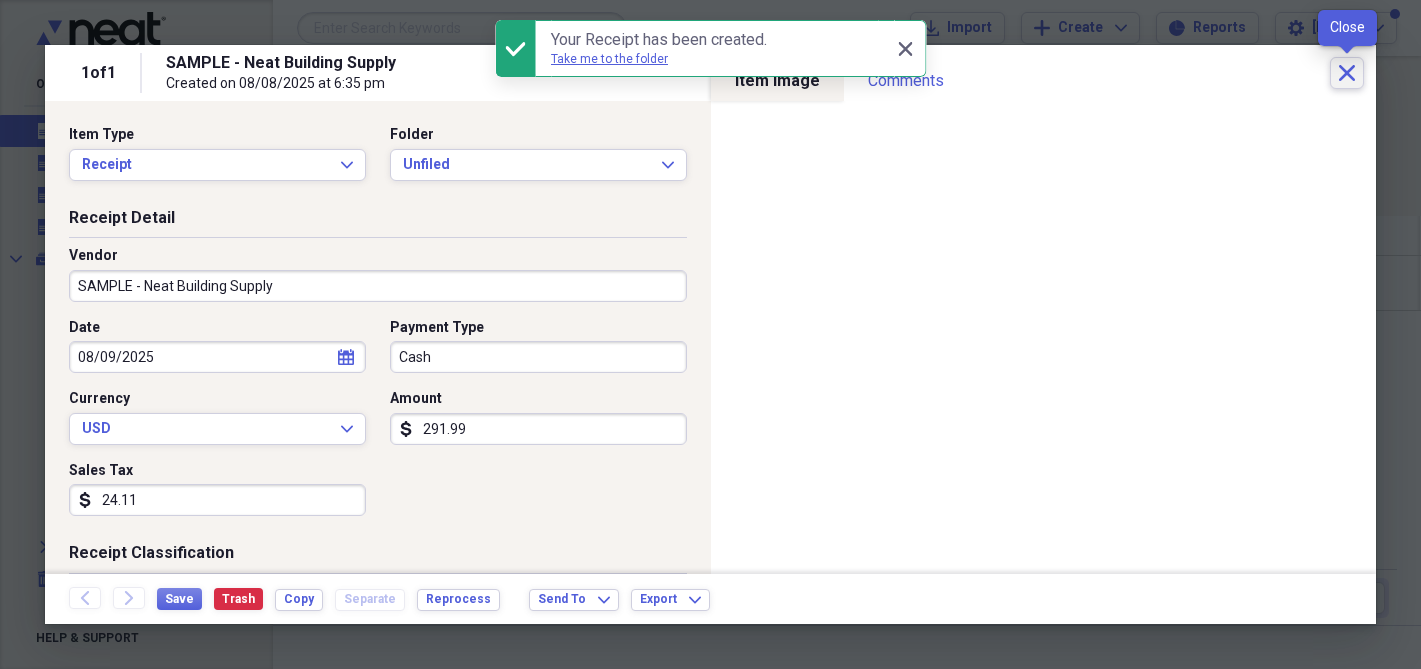 click on "Close" at bounding box center [1347, 73] 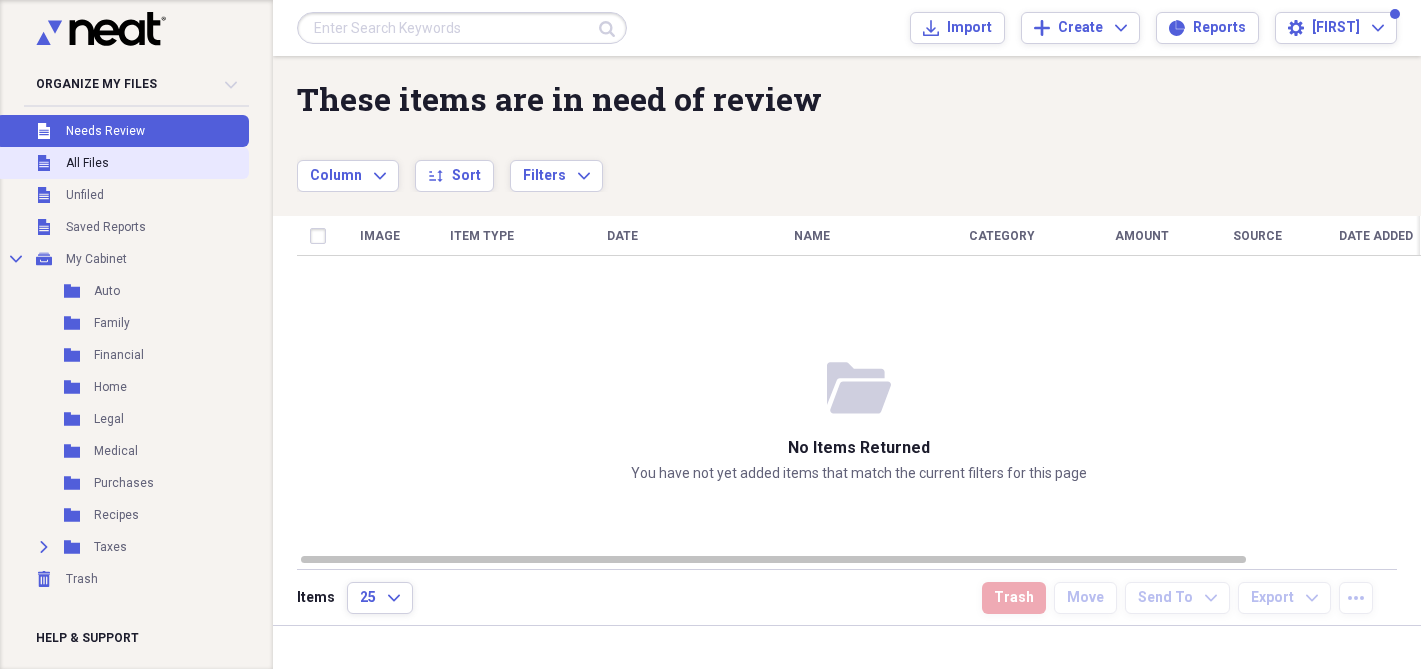 click on "All Files" at bounding box center (87, 163) 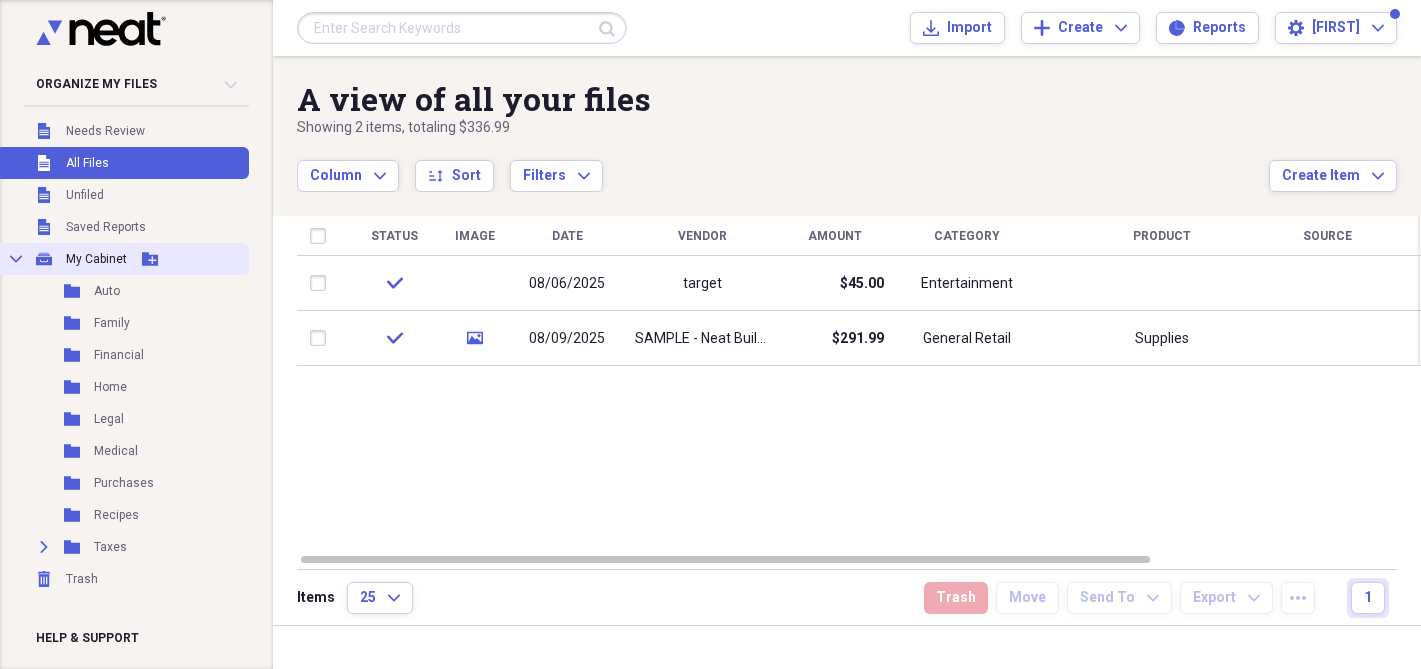 click on "My Cabinet" at bounding box center [96, 259] 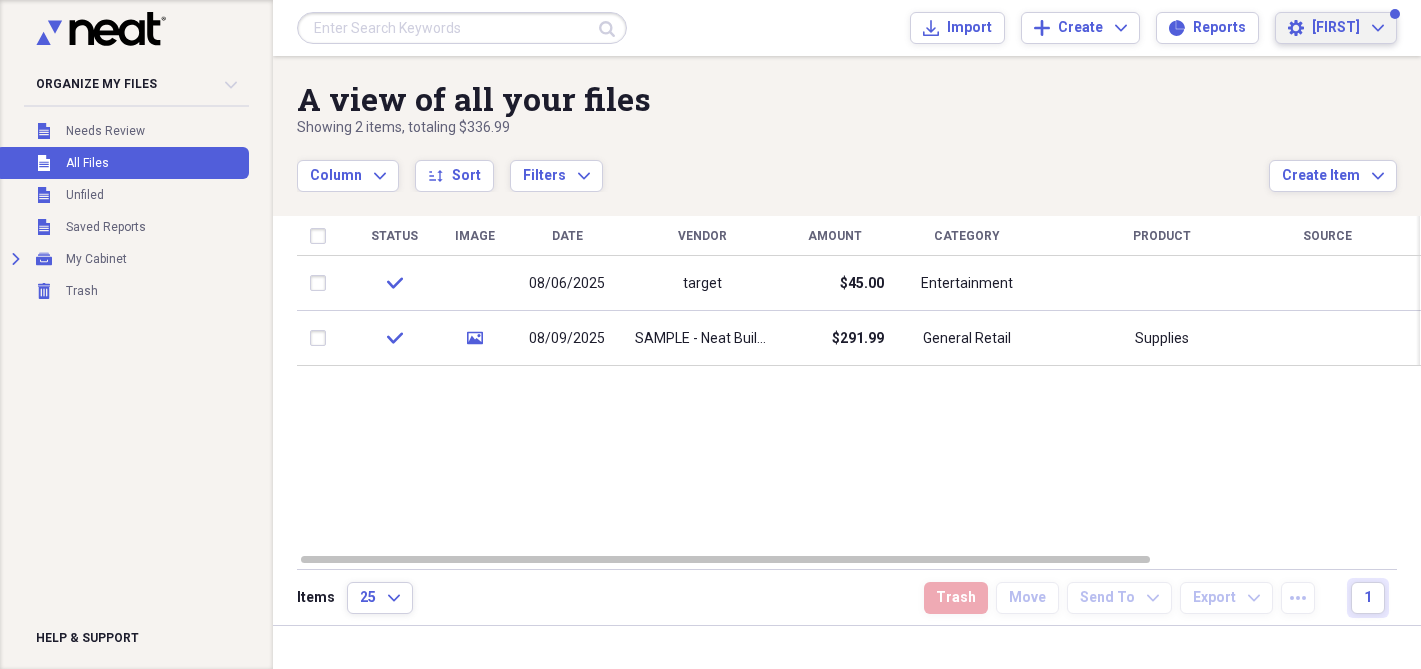 click on "[LAST]" at bounding box center [1336, 28] 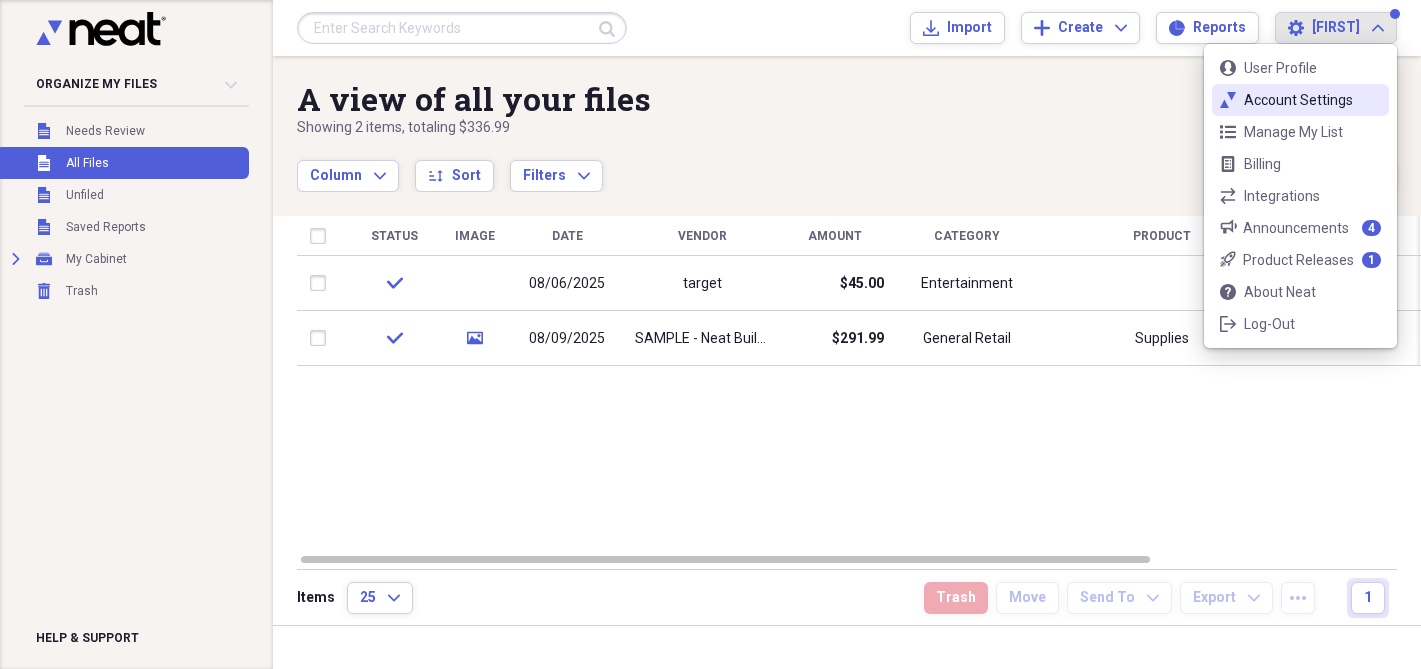 click on "Account Settings" at bounding box center (1300, 100) 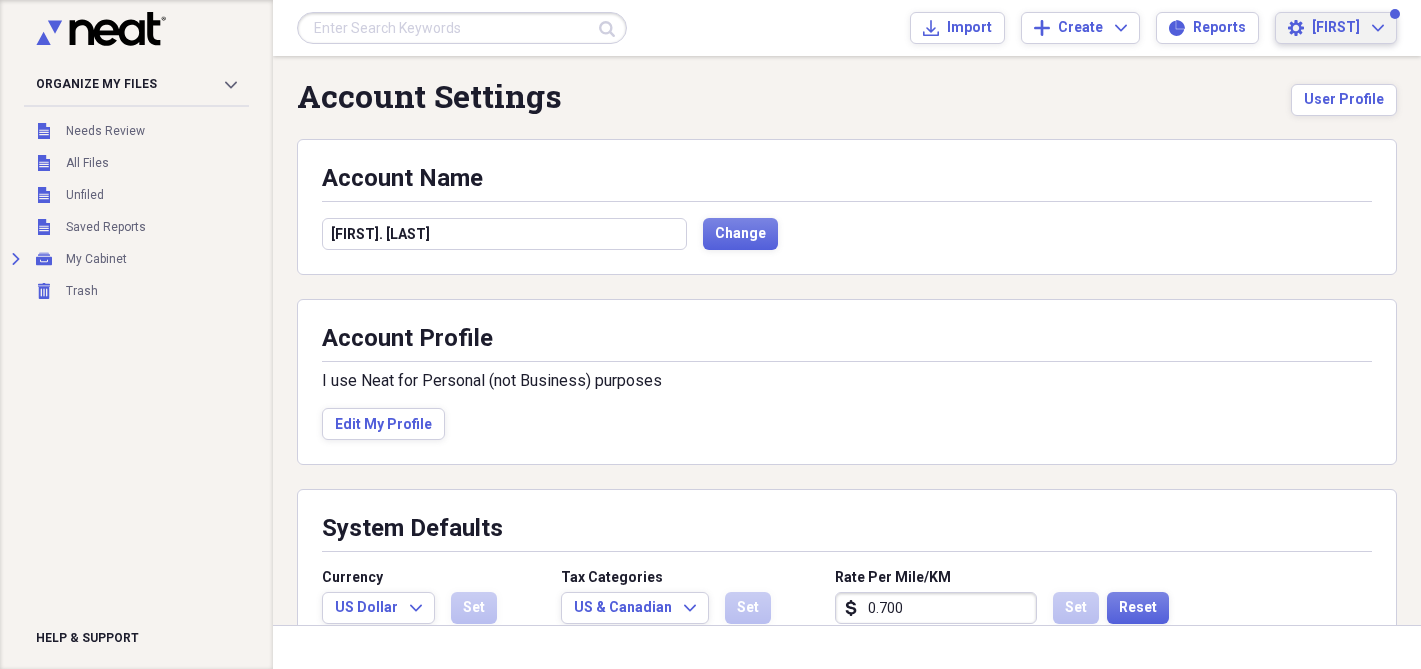 scroll, scrollTop: 0, scrollLeft: 0, axis: both 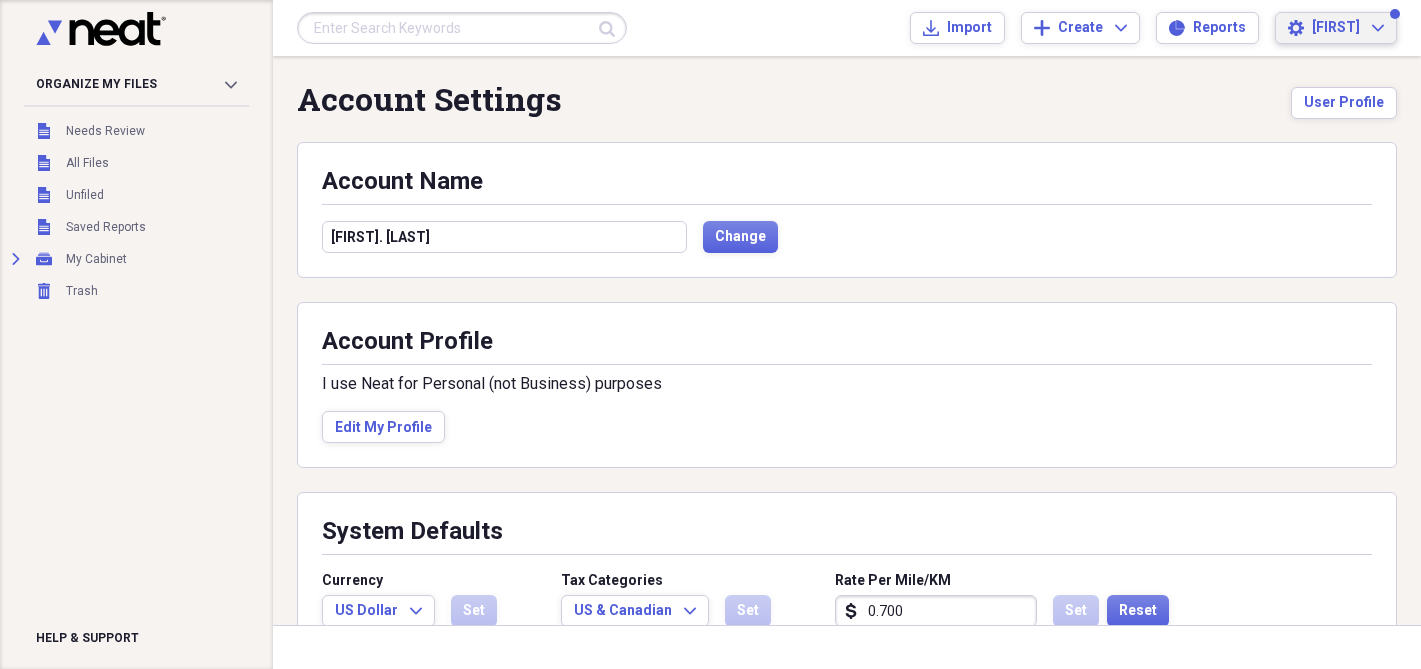 click on "Kelsey Expand" at bounding box center [1348, 28] 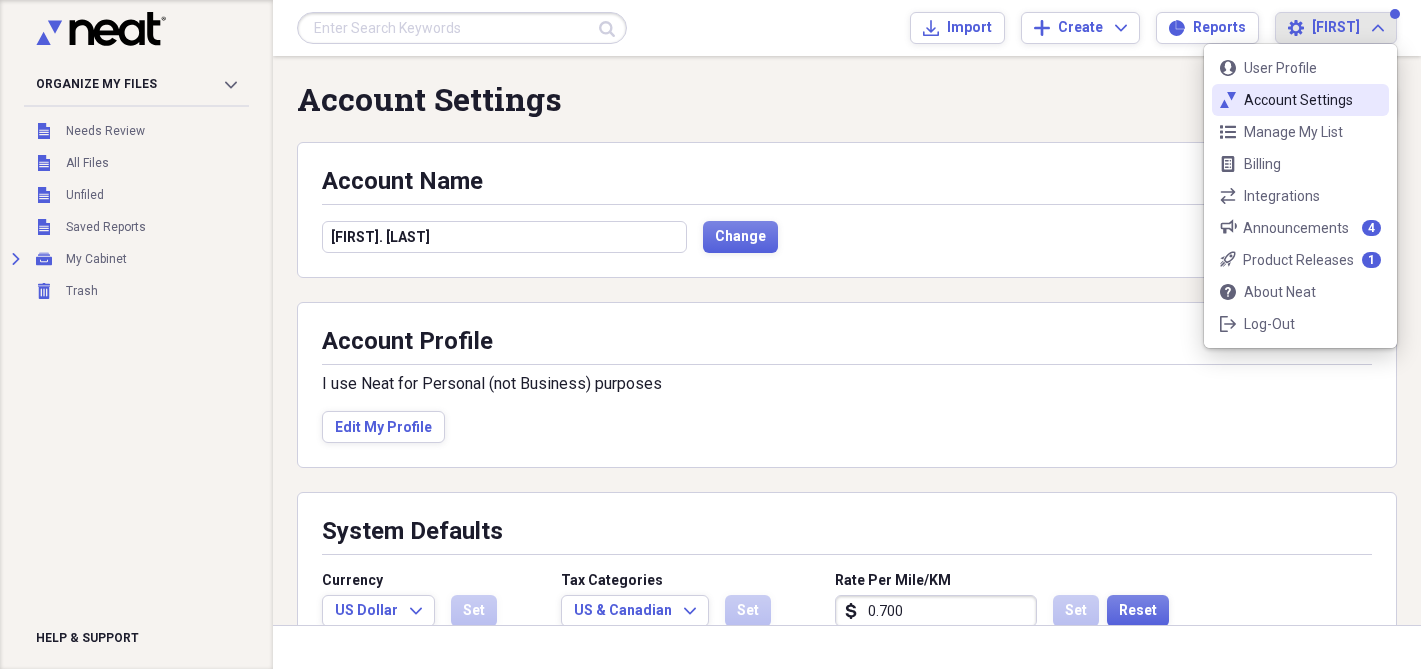 click on "neat-ticks Account Settings" at bounding box center [1300, 100] 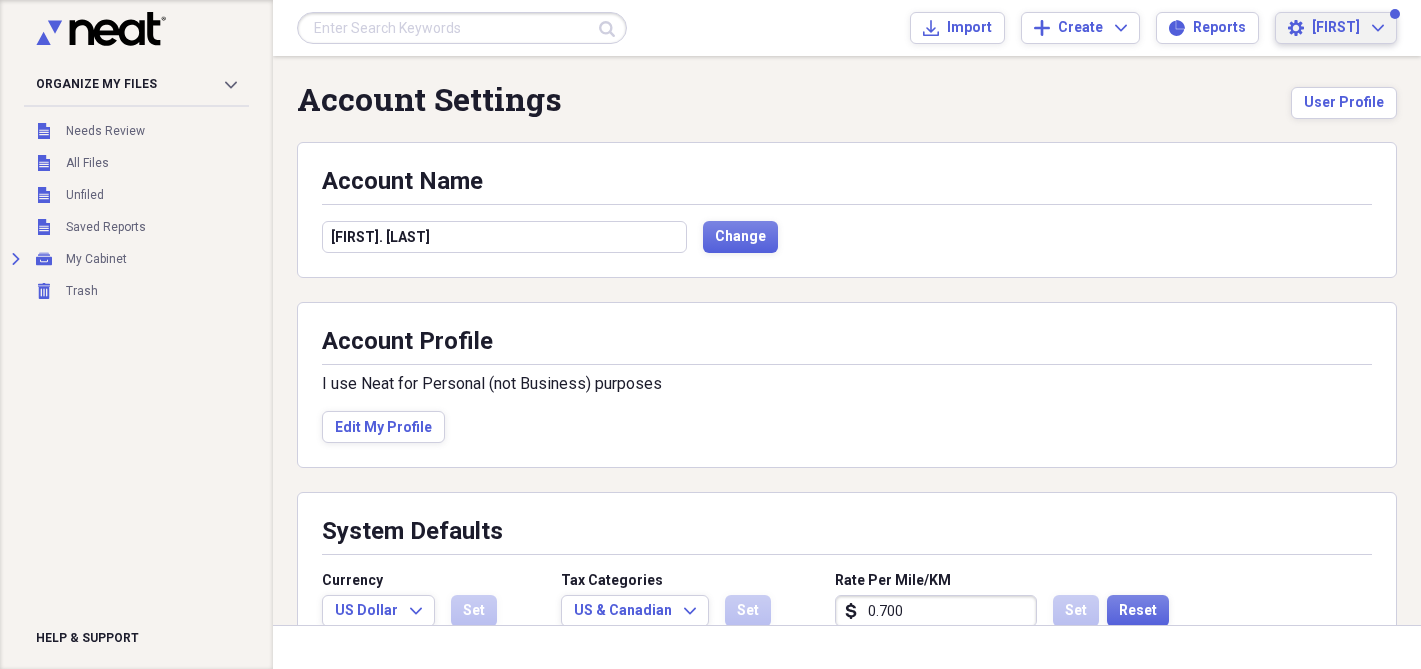 scroll, scrollTop: 233, scrollLeft: 0, axis: vertical 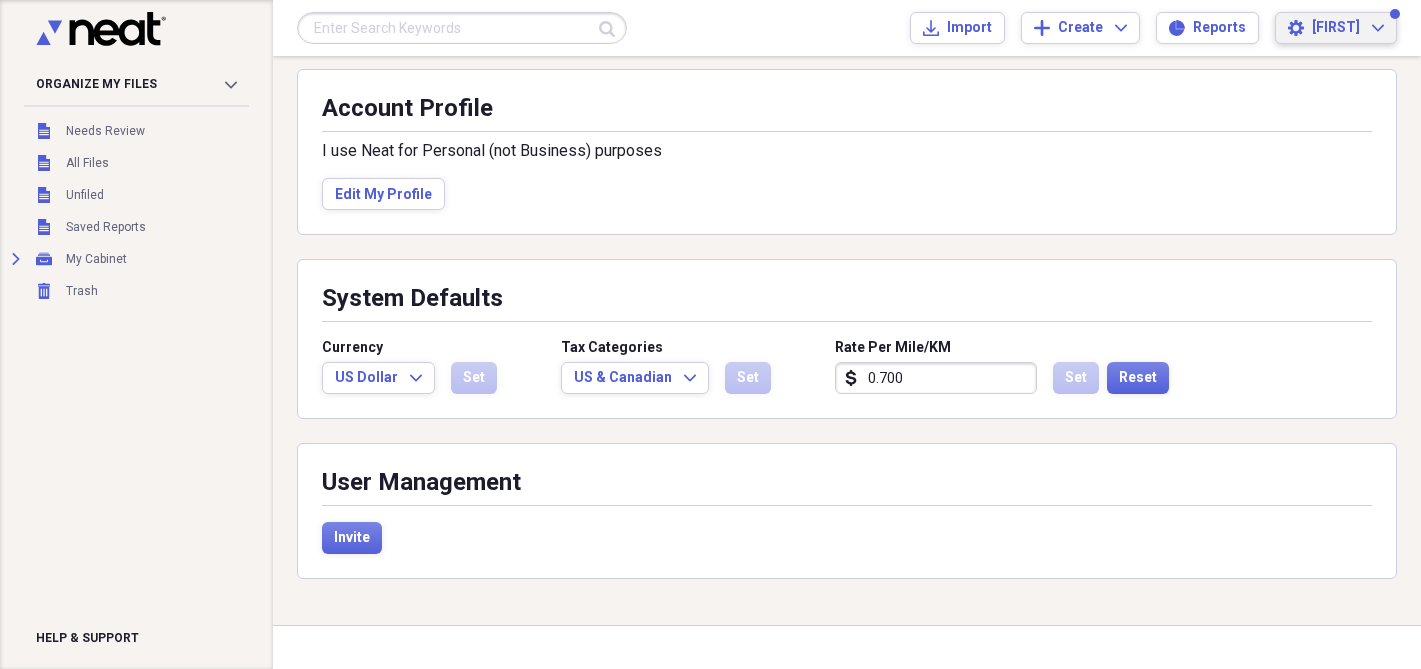 click on "[LAST]" at bounding box center (1336, 28) 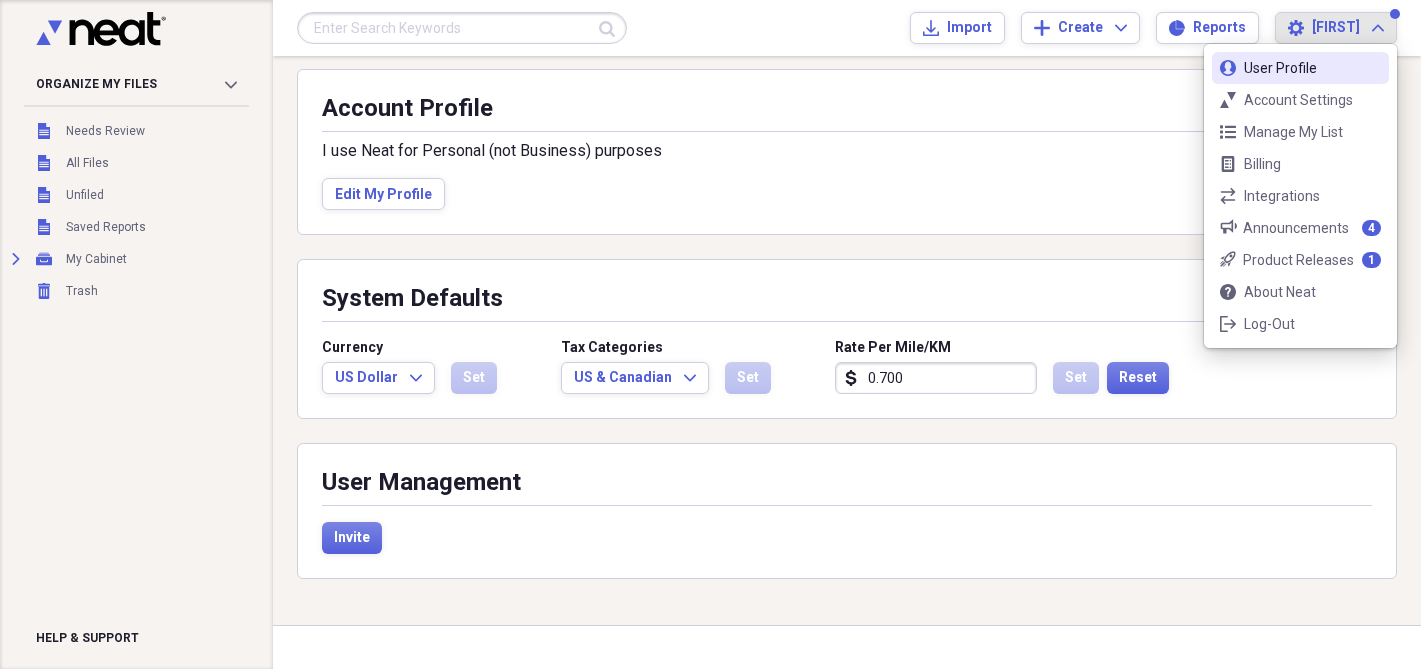 click on "User Profile" at bounding box center [1300, 68] 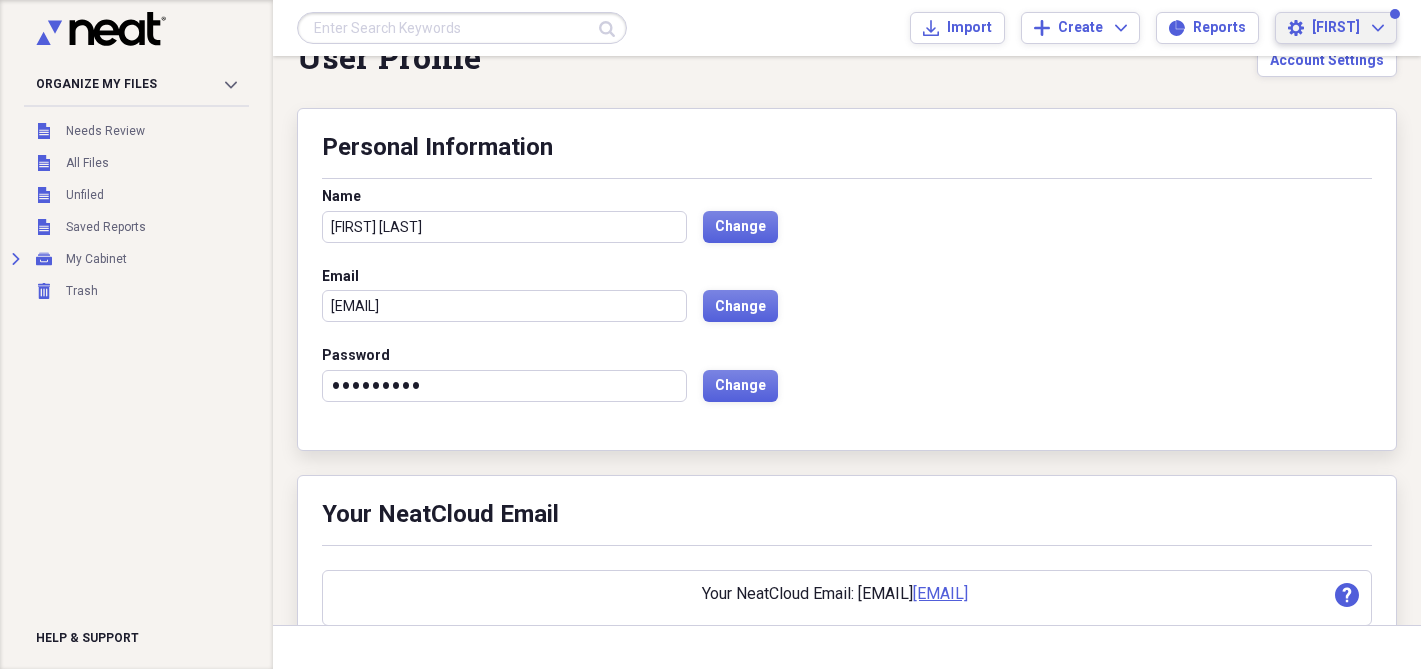 scroll, scrollTop: 215, scrollLeft: 0, axis: vertical 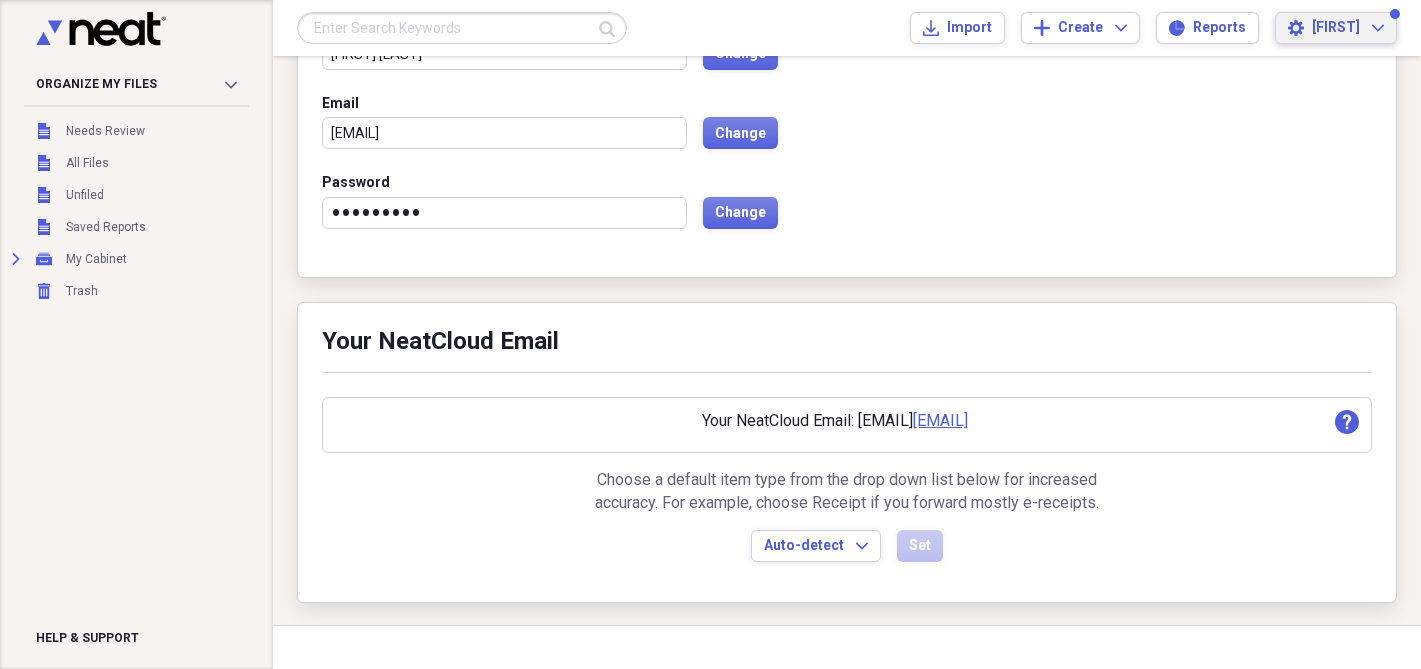 click on "[LAST]" at bounding box center (1336, 28) 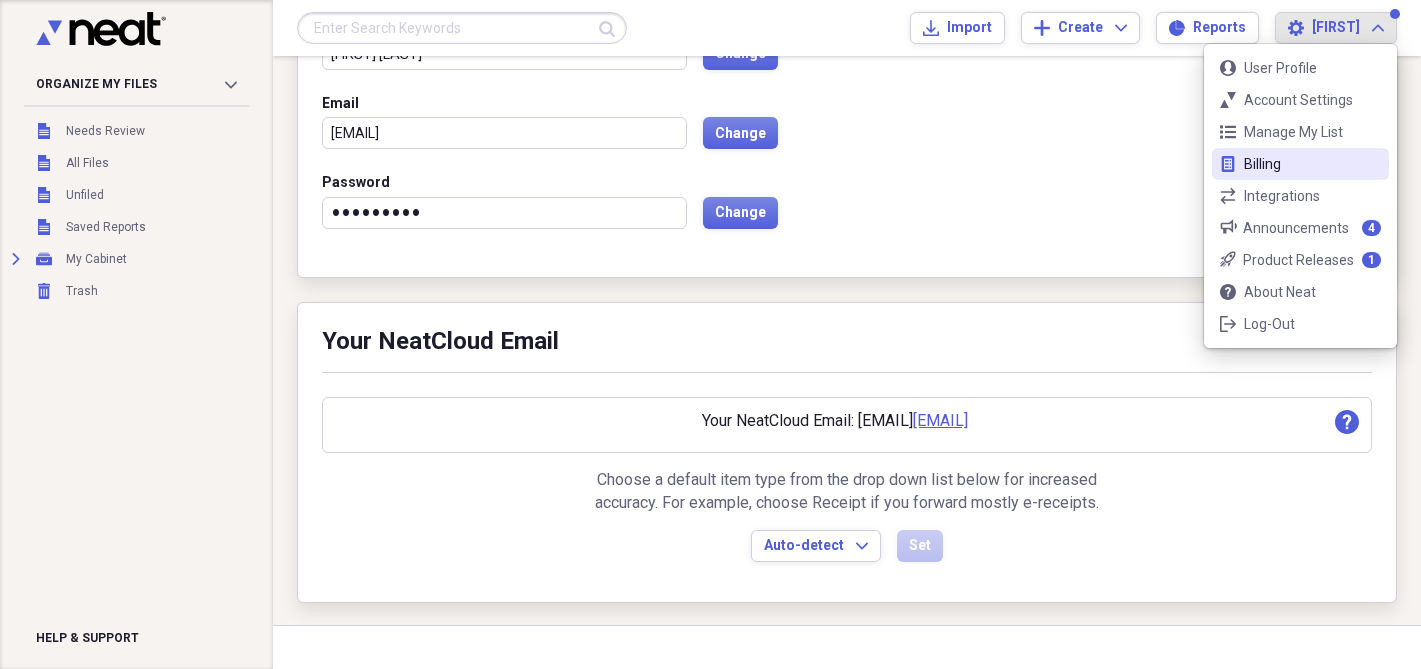 click on "Billing" at bounding box center [1300, 164] 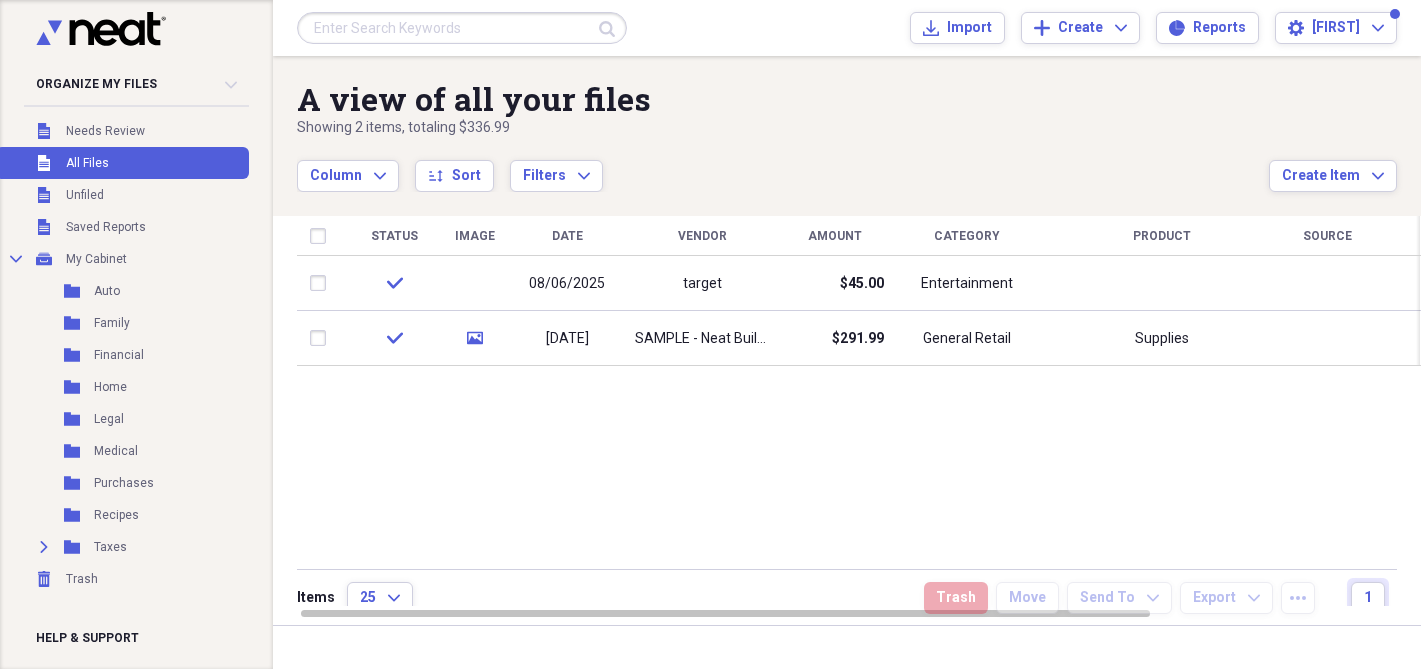 scroll, scrollTop: 0, scrollLeft: 0, axis: both 